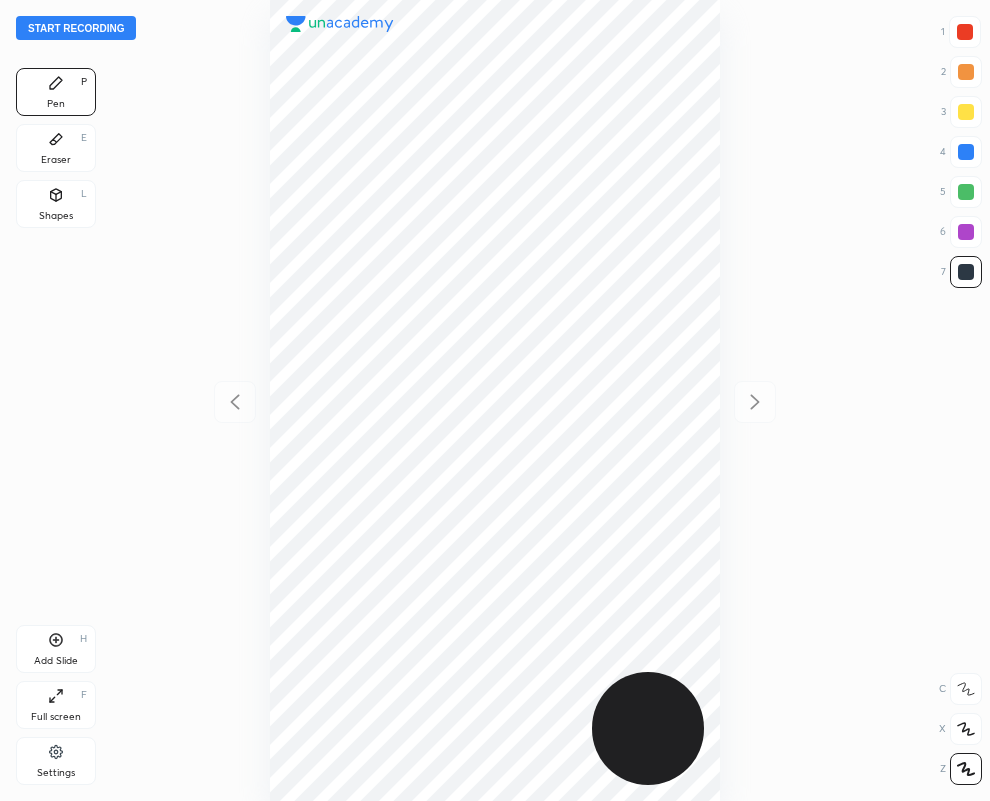 scroll, scrollTop: 0, scrollLeft: 0, axis: both 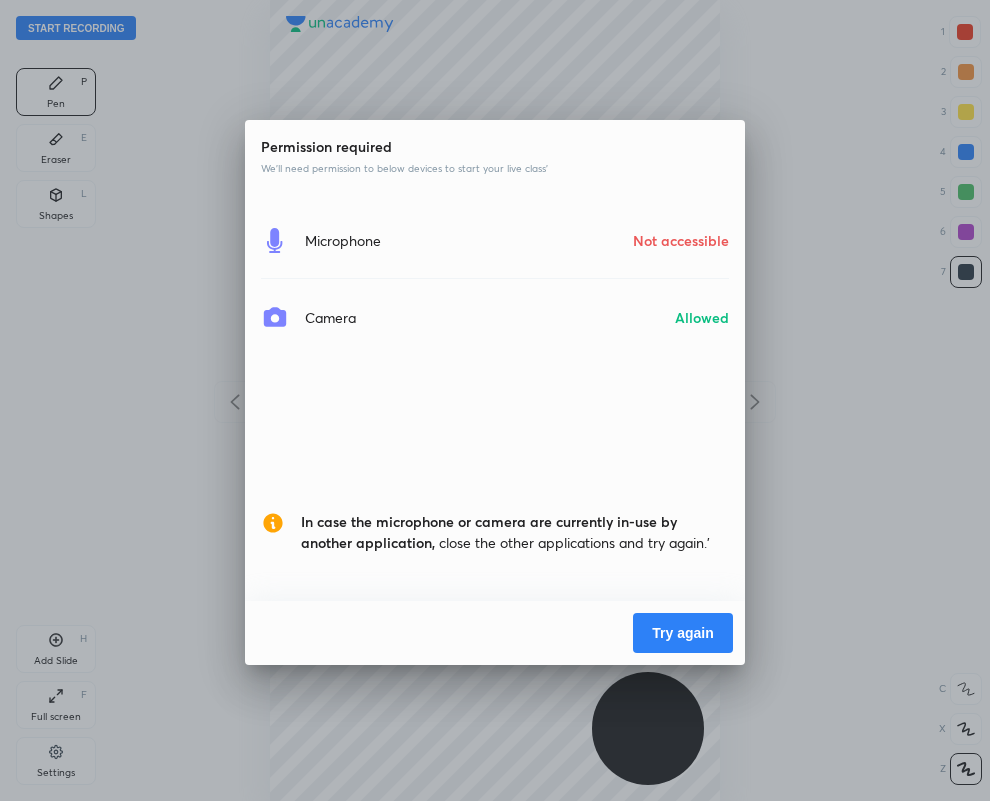 click on "Try again" at bounding box center [683, 633] 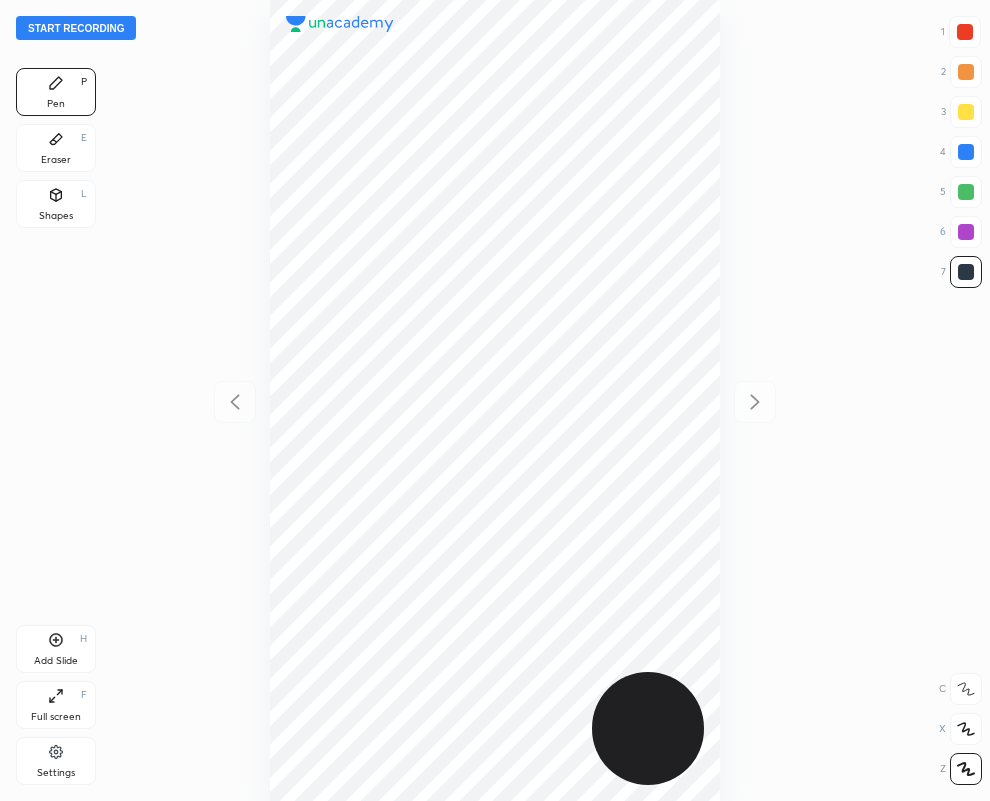 scroll, scrollTop: 0, scrollLeft: 0, axis: both 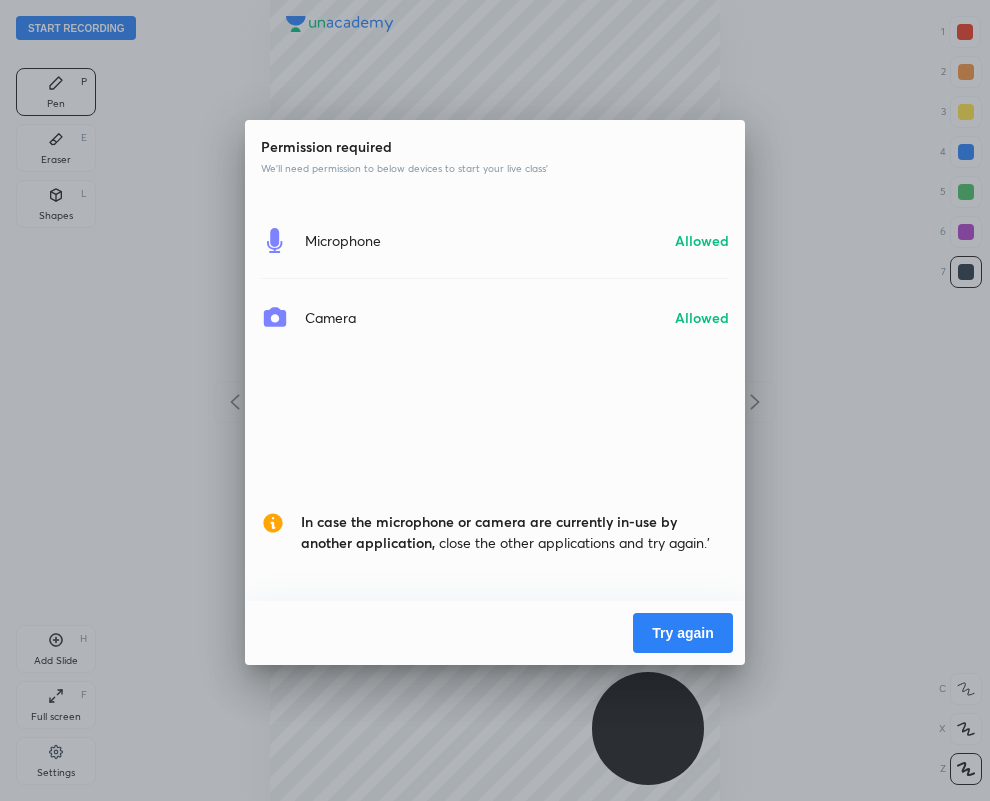click on "Try again" at bounding box center (683, 633) 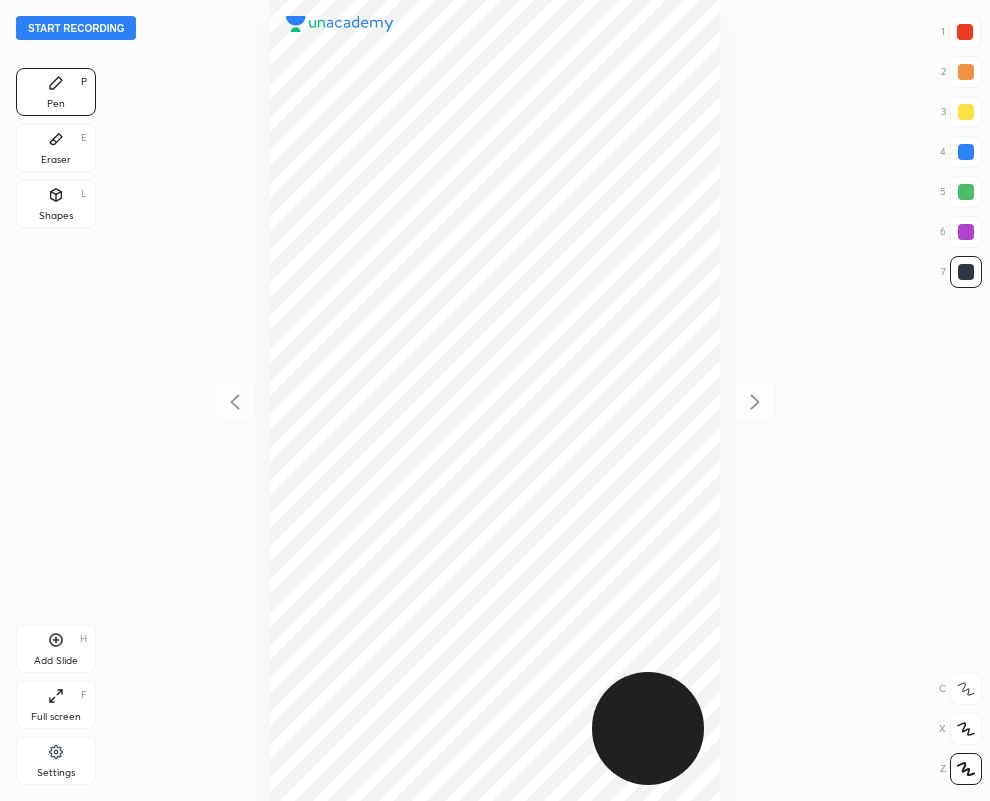 scroll, scrollTop: 0, scrollLeft: 0, axis: both 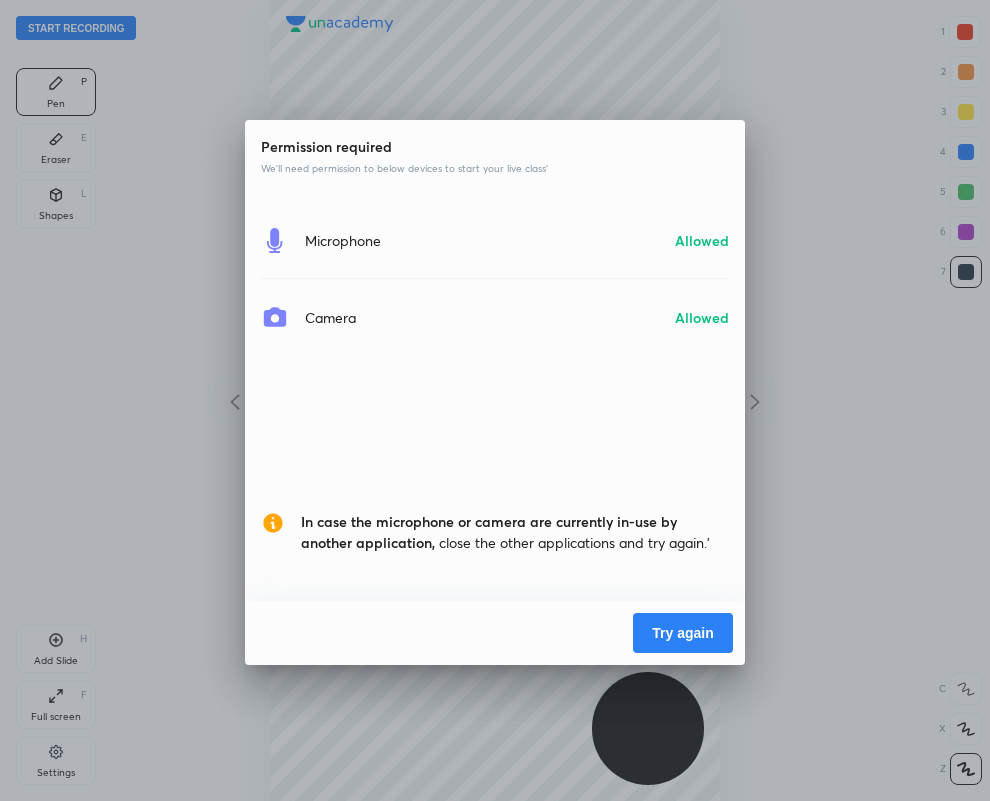 click on "Try again" at bounding box center [683, 633] 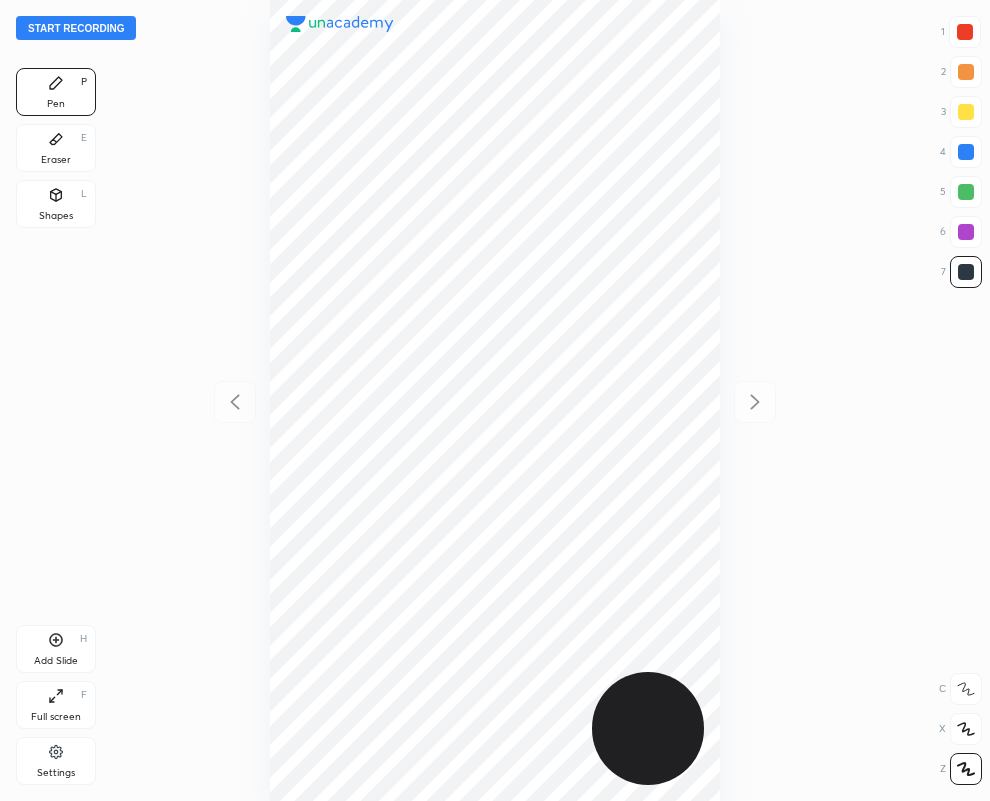 scroll, scrollTop: 0, scrollLeft: 0, axis: both 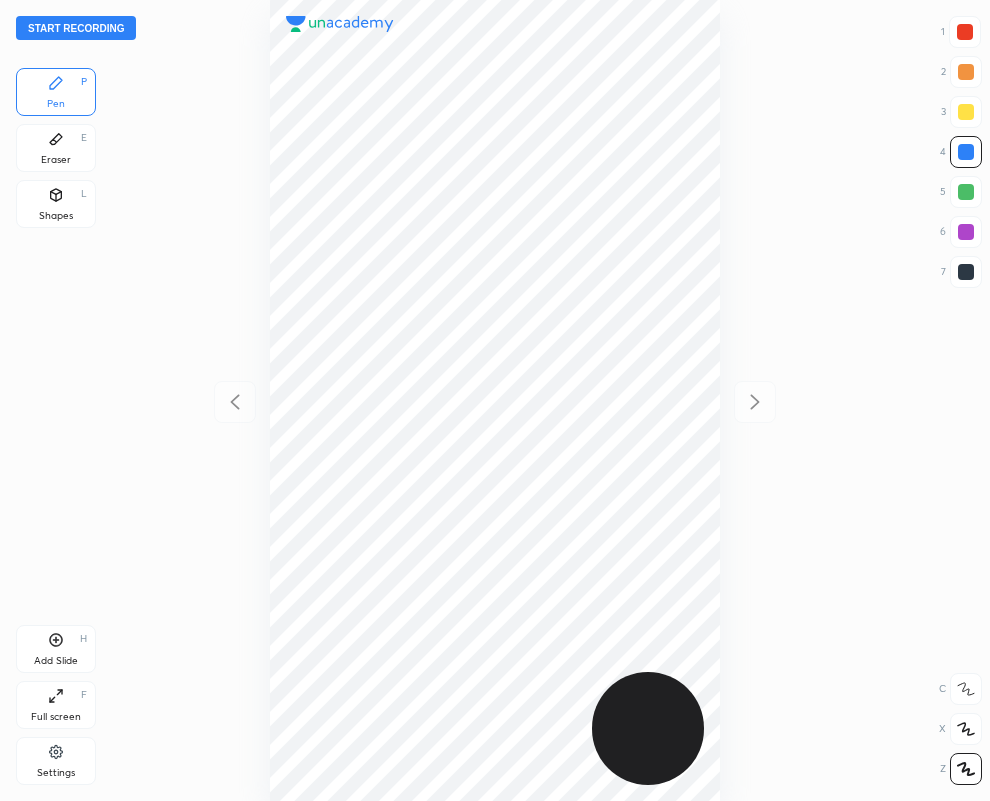 click at bounding box center [966, 272] 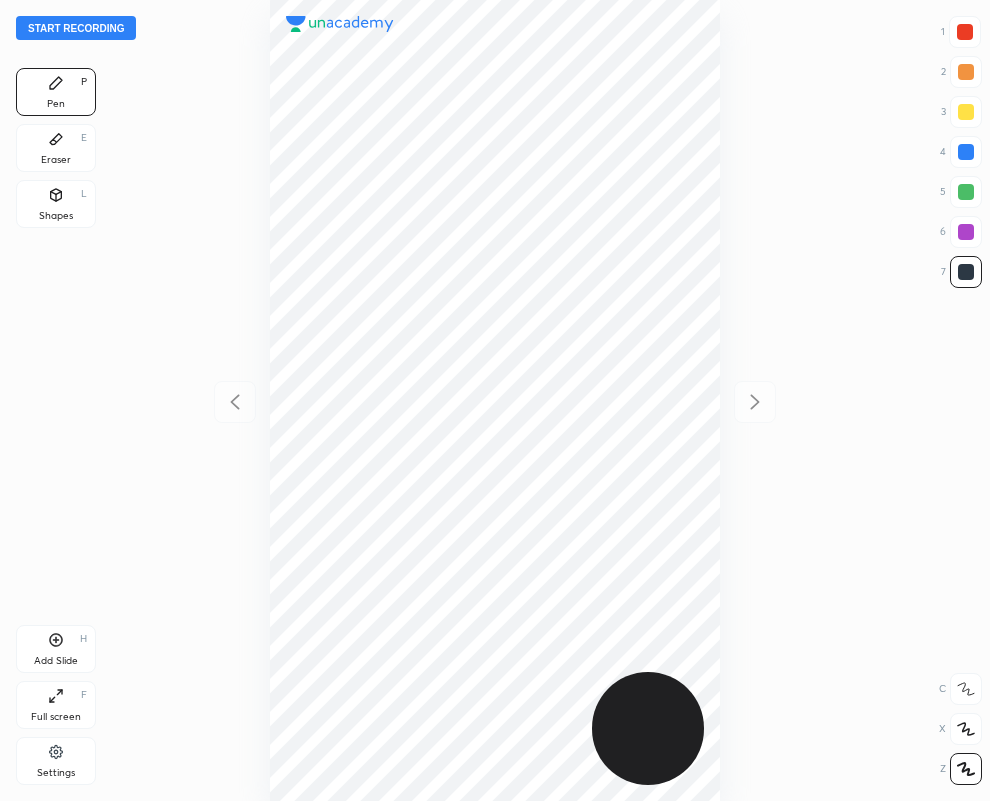 click at bounding box center [966, 152] 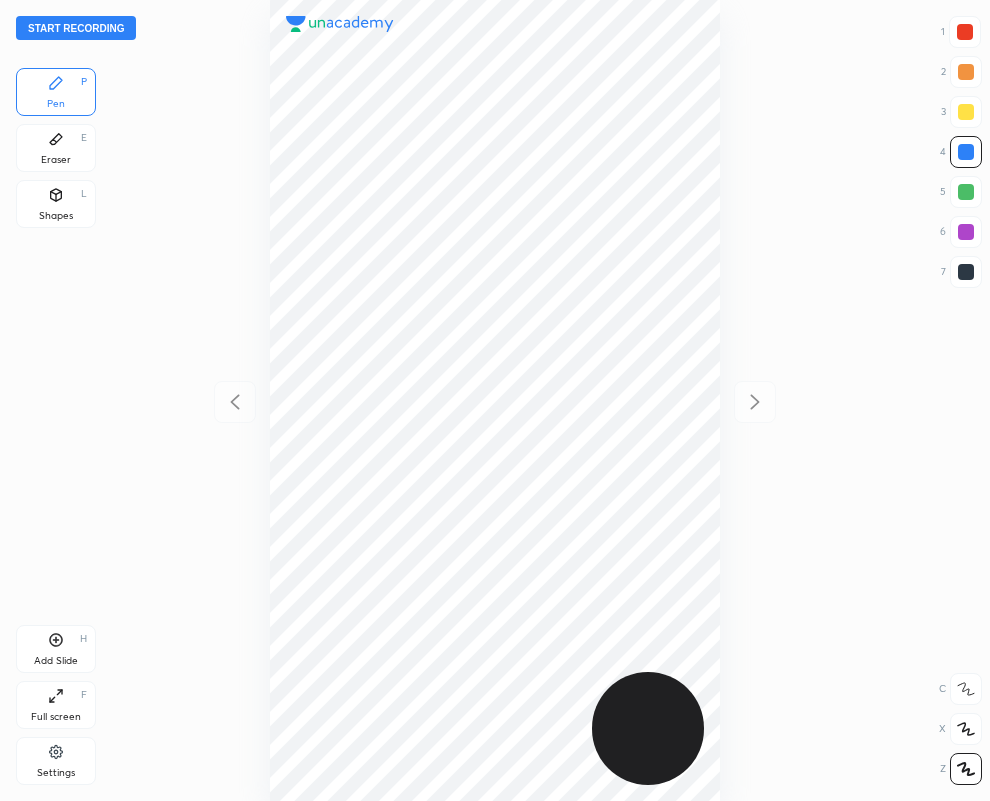 drag, startPoint x: 967, startPoint y: 262, endPoint x: 946, endPoint y: 260, distance: 21.095022 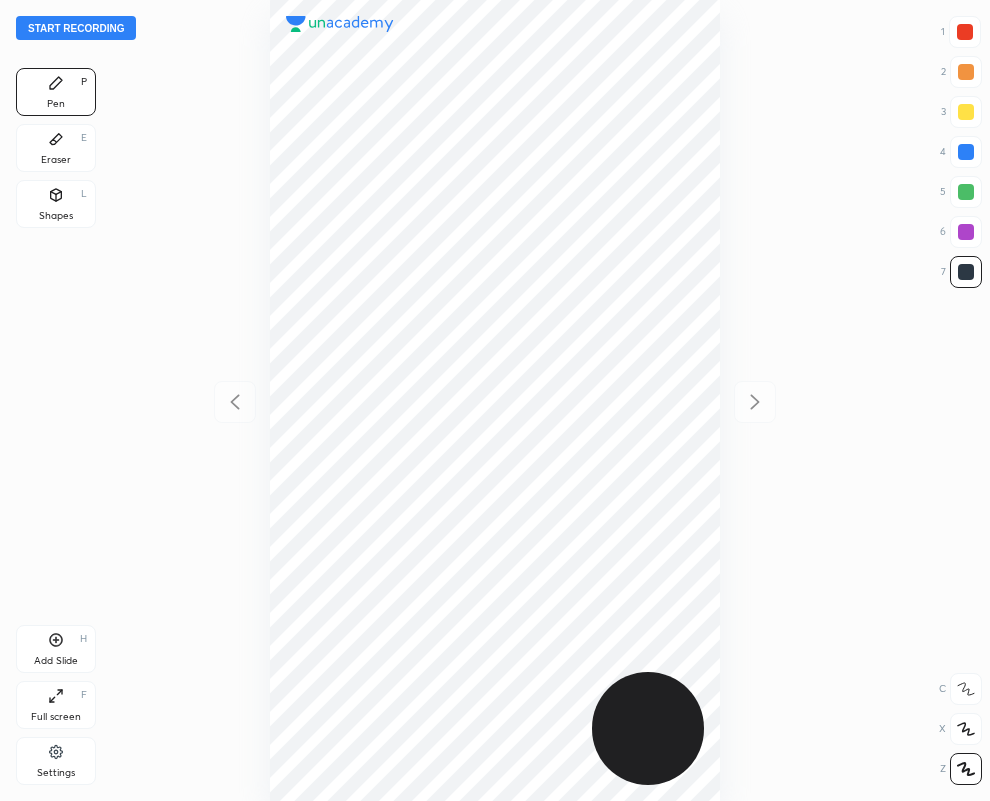 click at bounding box center (966, 152) 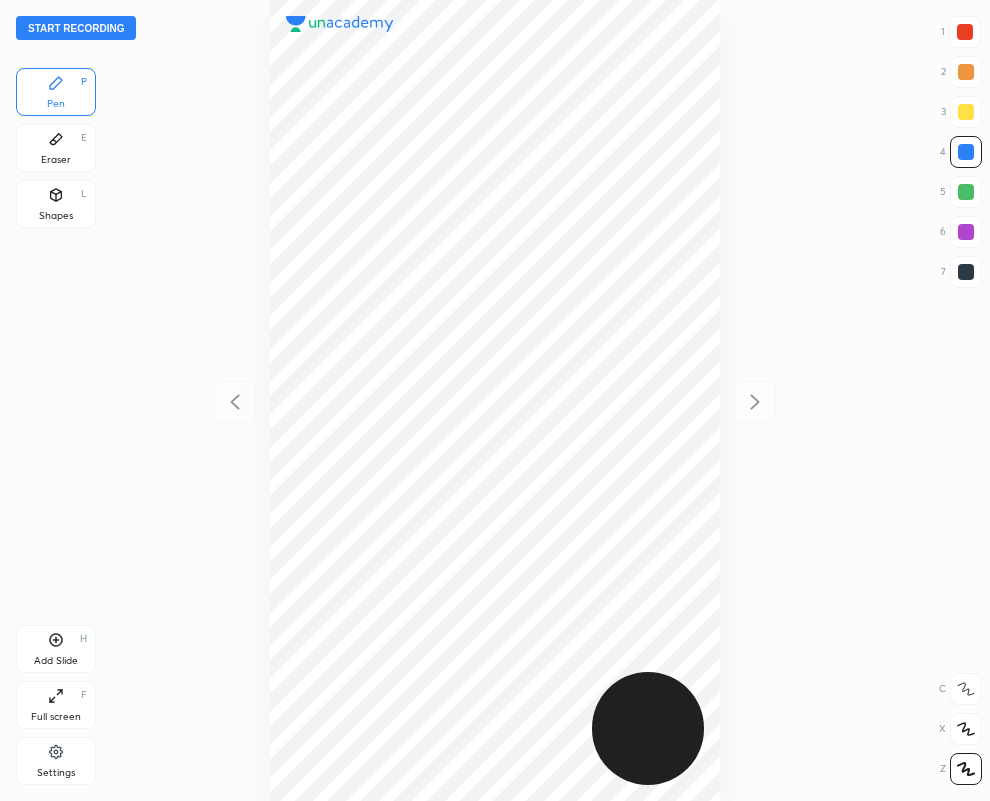 click 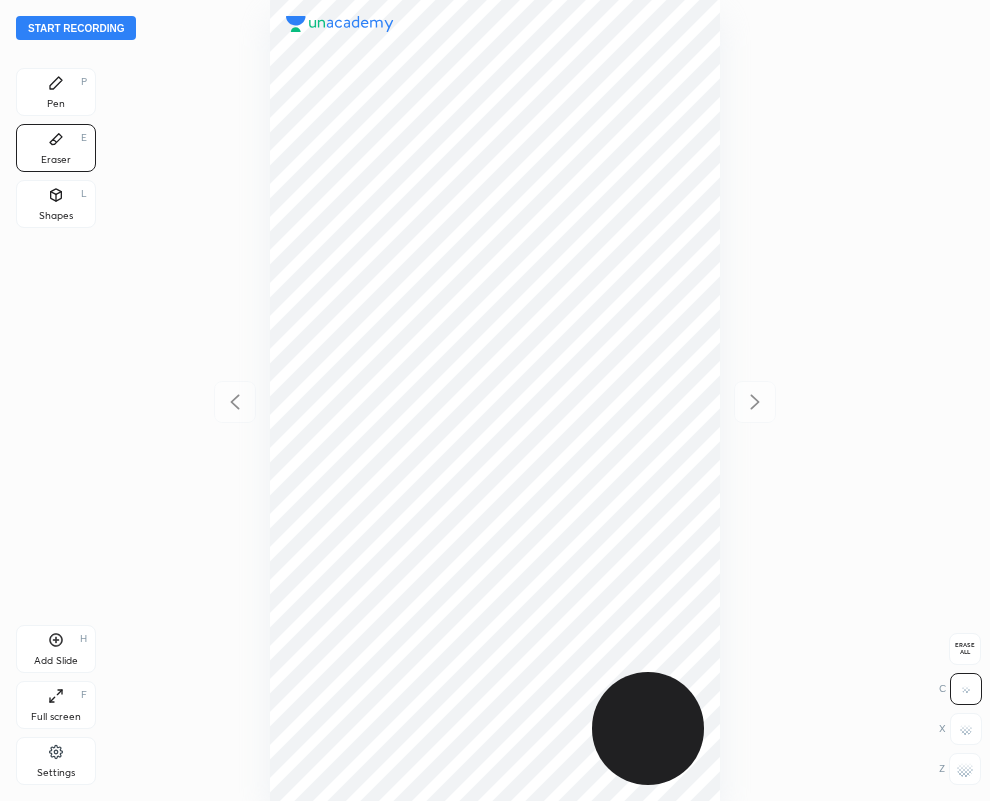 click on "Eraser E" at bounding box center [56, 148] 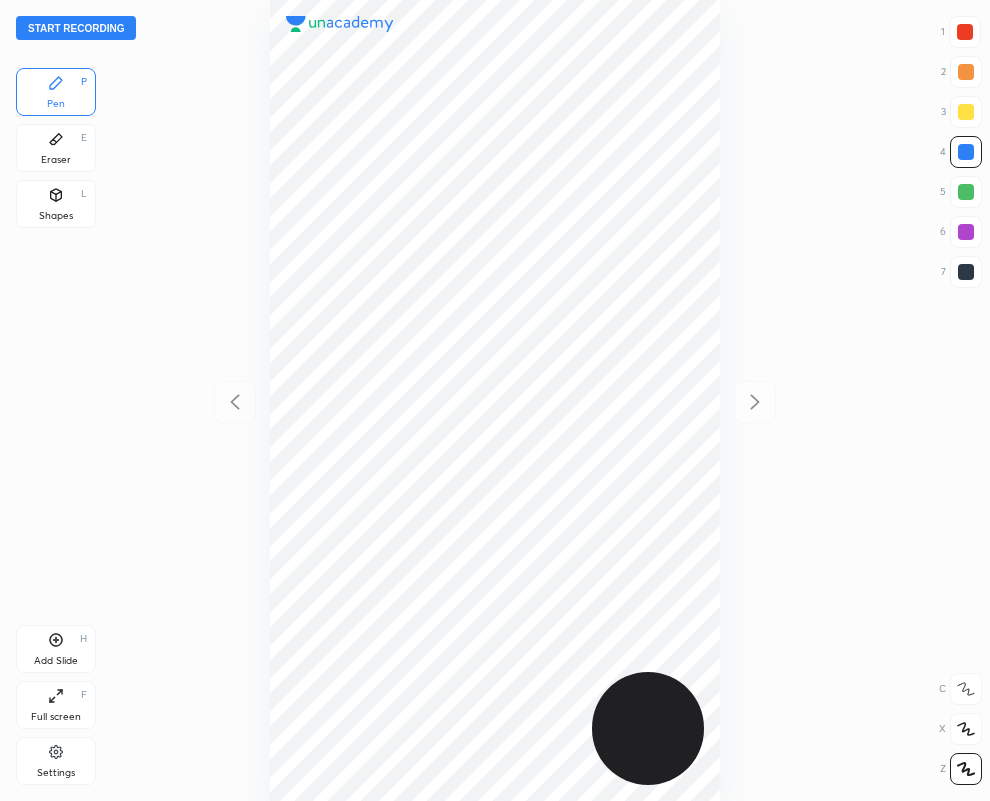 click on "Shapes L" at bounding box center [56, 204] 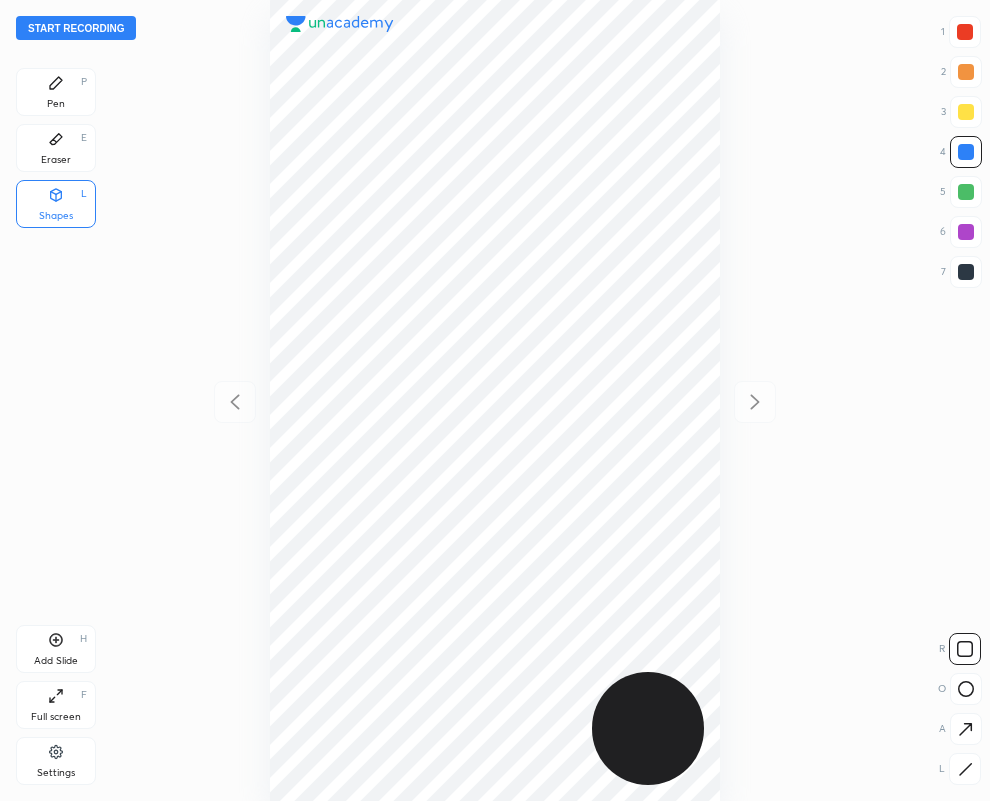 click at bounding box center [966, 232] 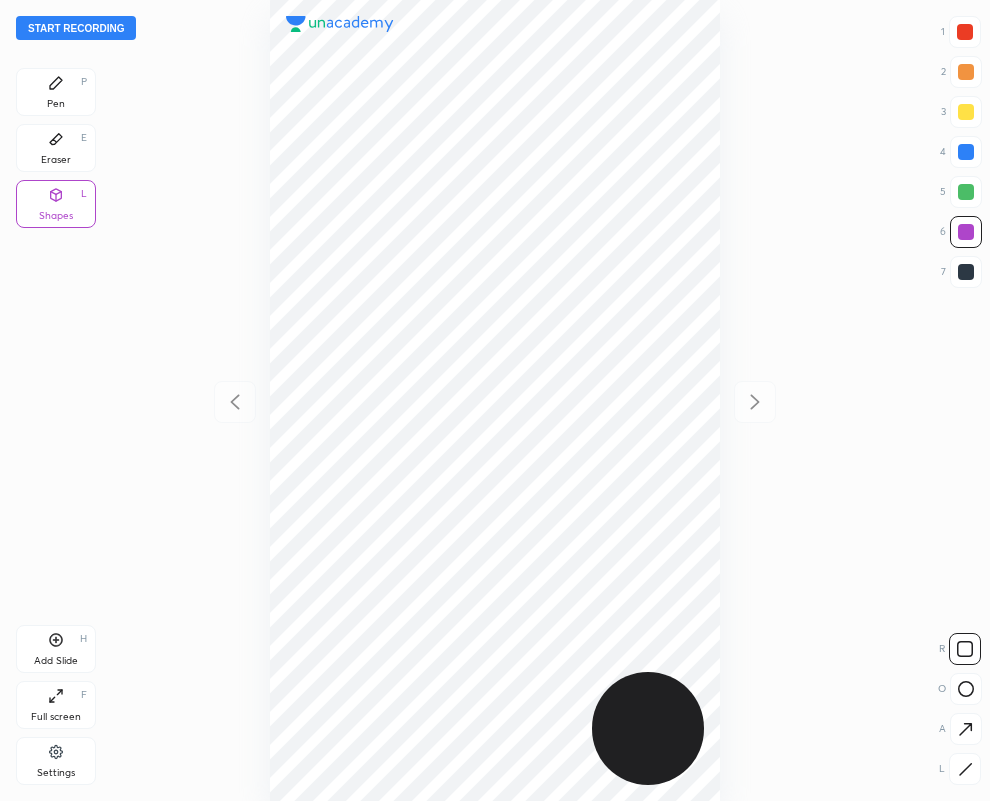 click 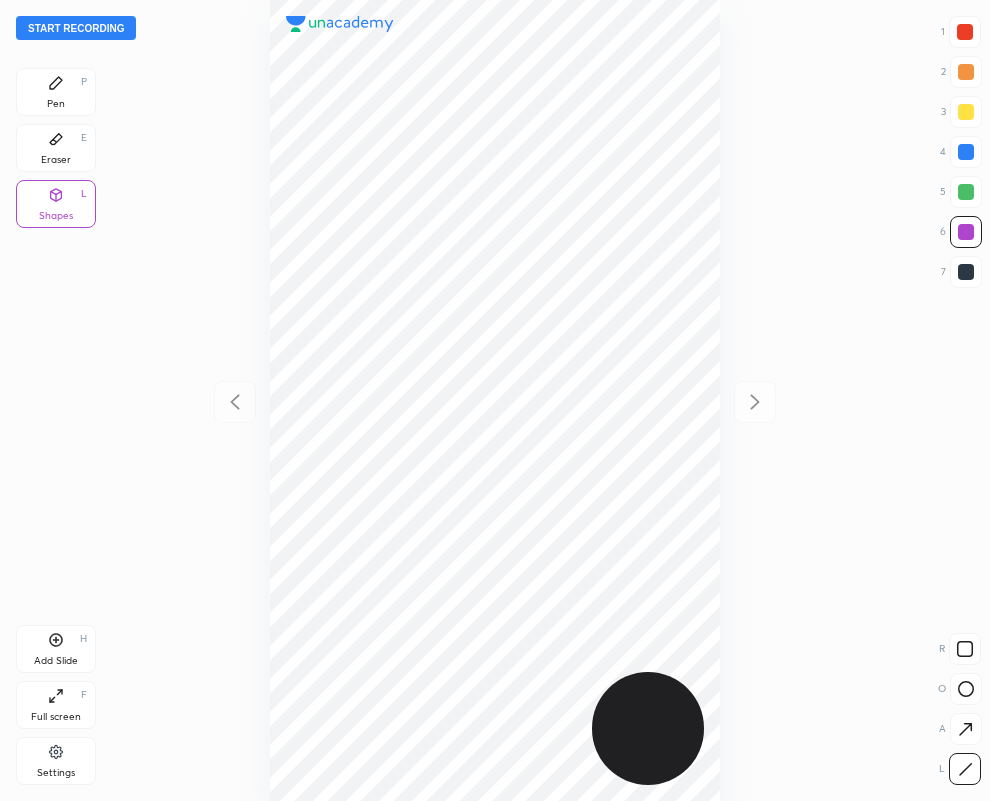 drag, startPoint x: 960, startPoint y: 273, endPoint x: 904, endPoint y: 286, distance: 57.48913 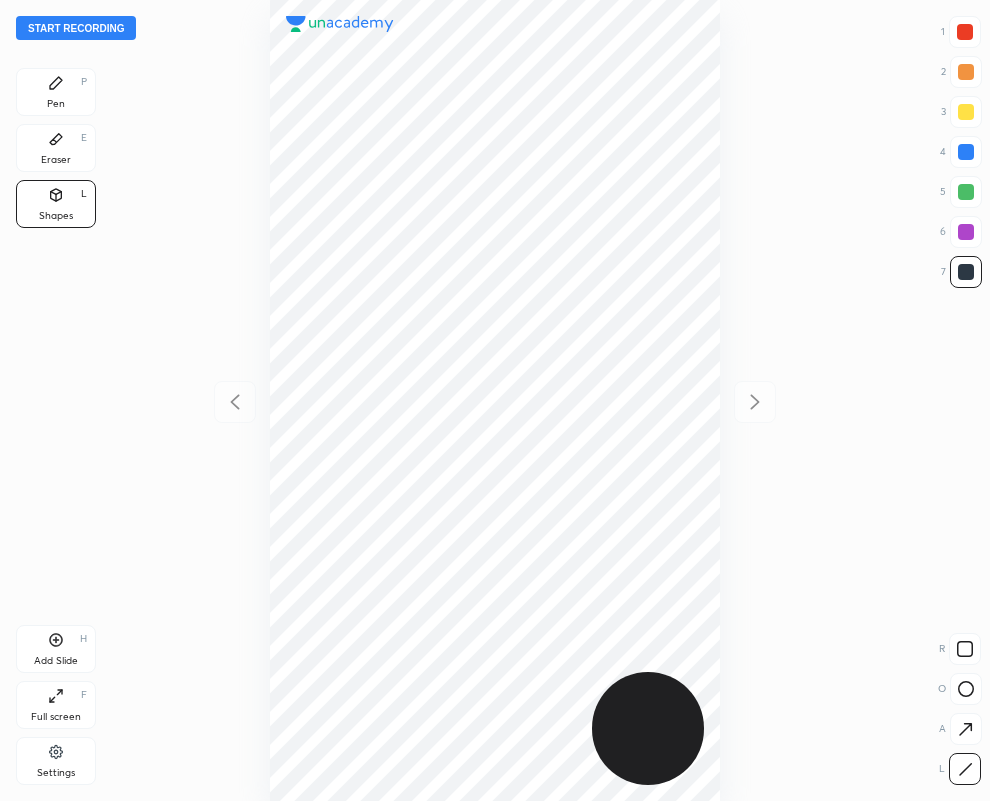 drag, startPoint x: 963, startPoint y: 150, endPoint x: 799, endPoint y: 230, distance: 182.47191 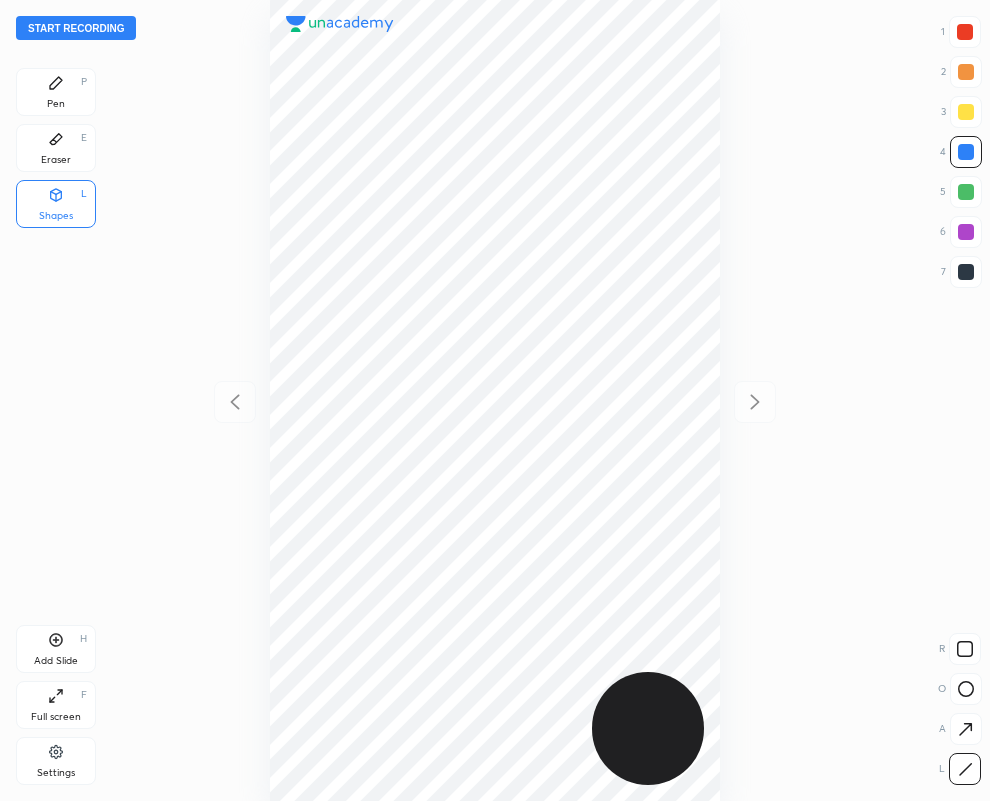 drag, startPoint x: 965, startPoint y: 22, endPoint x: 848, endPoint y: 75, distance: 128.44453 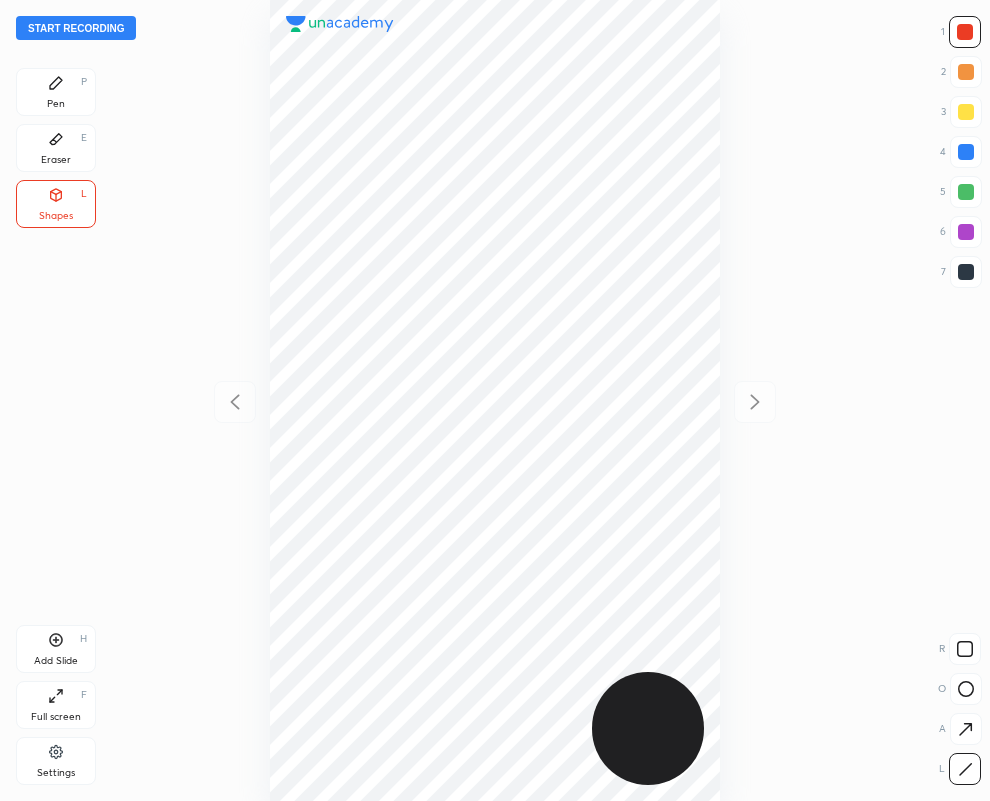 click on "Pen P" at bounding box center [56, 92] 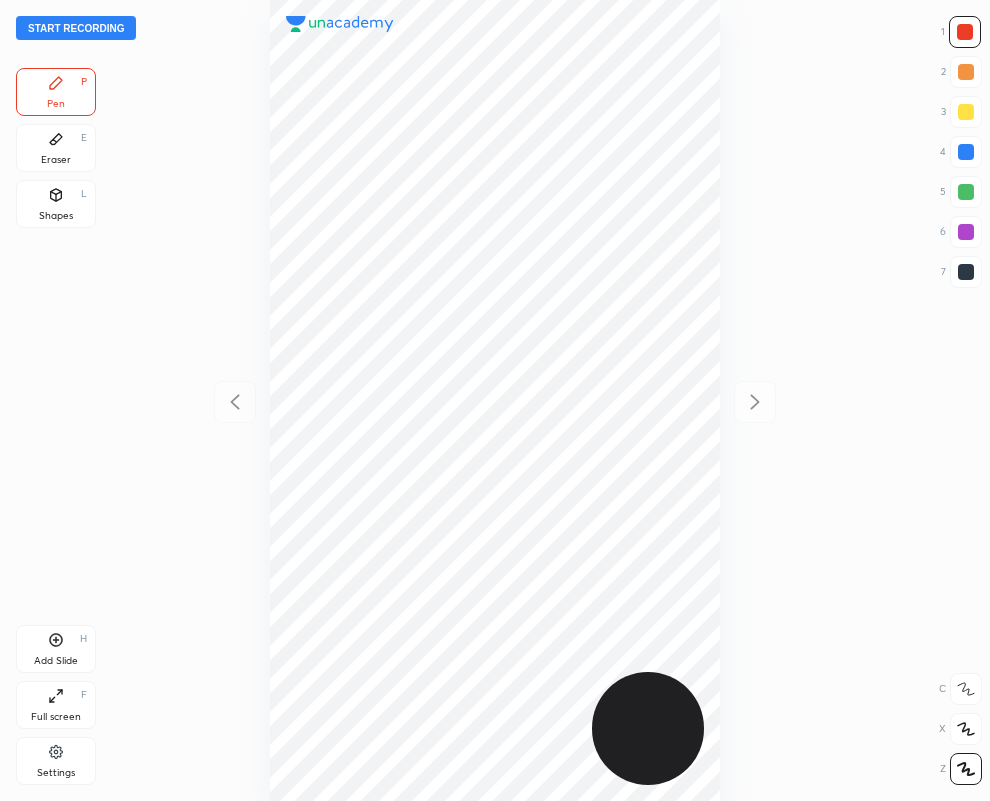 drag, startPoint x: 965, startPoint y: 275, endPoint x: 950, endPoint y: 277, distance: 15.132746 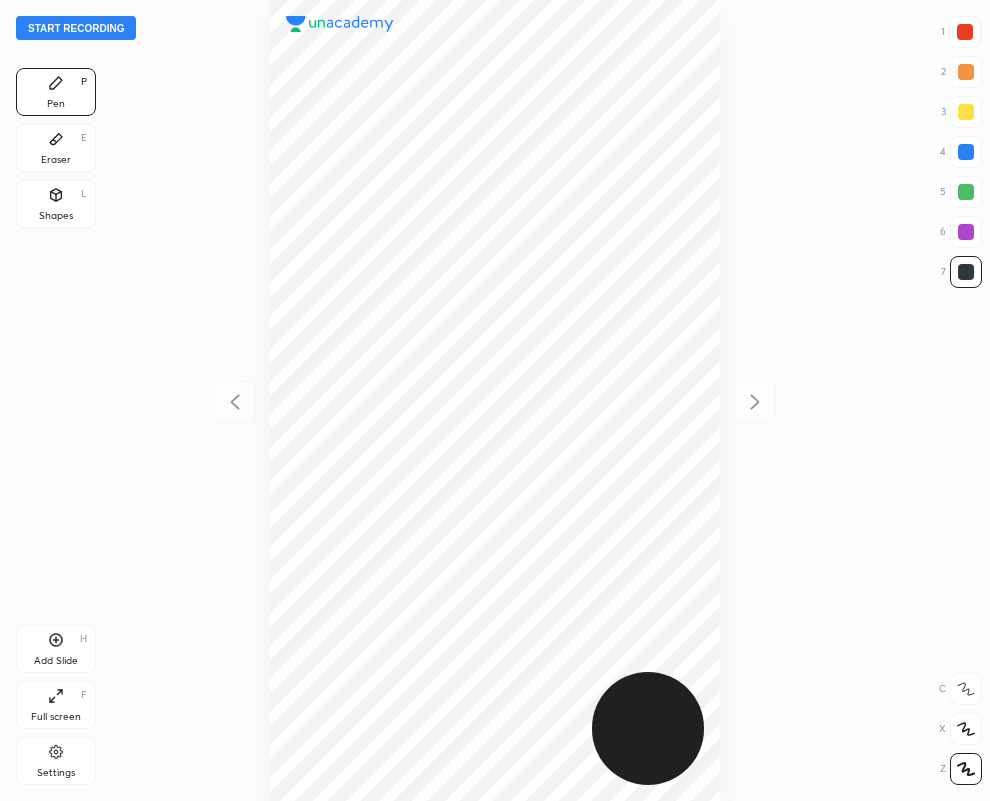 drag, startPoint x: 966, startPoint y: 153, endPoint x: 915, endPoint y: 171, distance: 54.08327 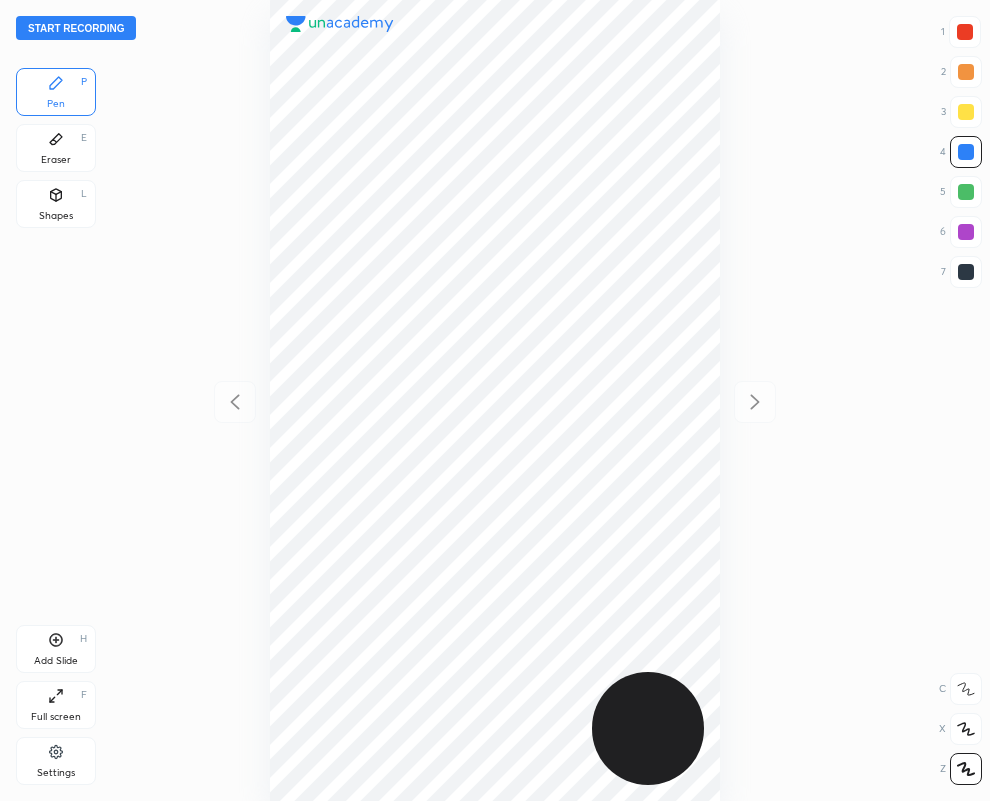 click at bounding box center (966, 272) 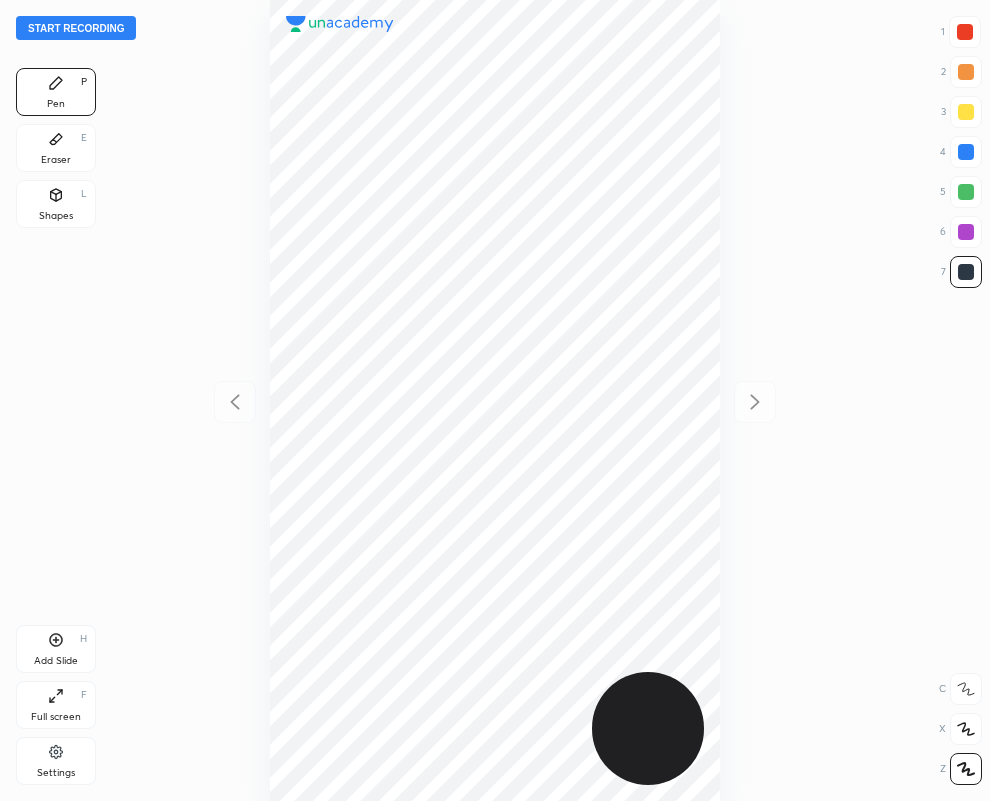 click at bounding box center (966, 152) 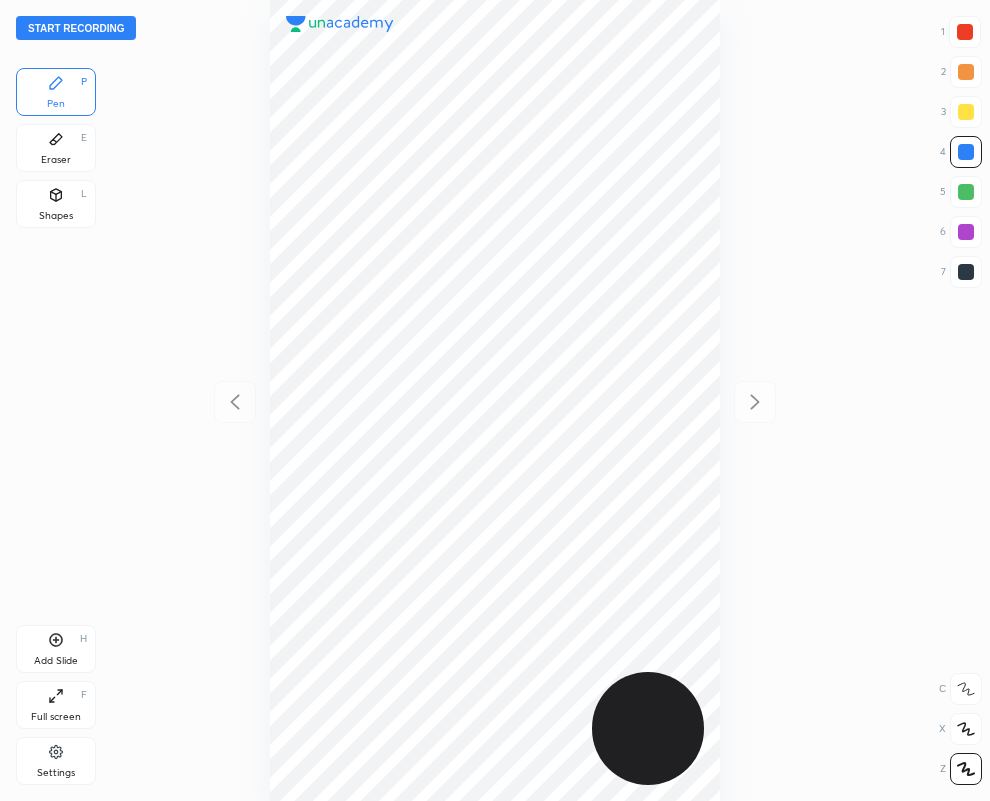 drag, startPoint x: 964, startPoint y: 31, endPoint x: 890, endPoint y: 61, distance: 79.84986 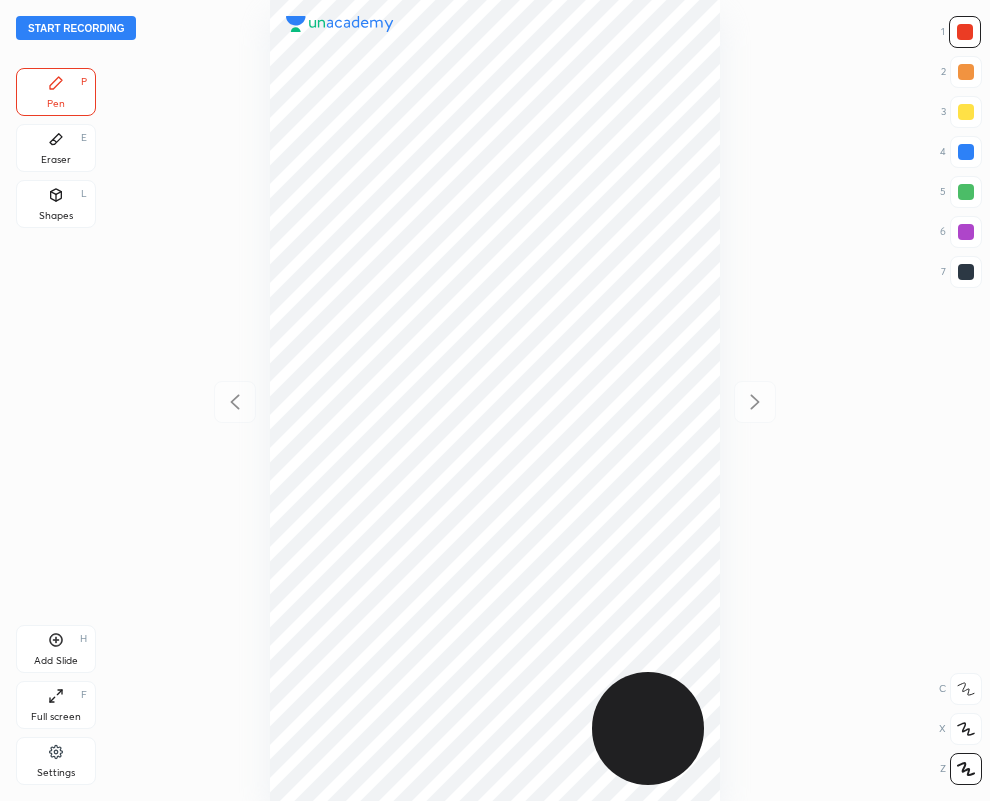 click at bounding box center [966, 272] 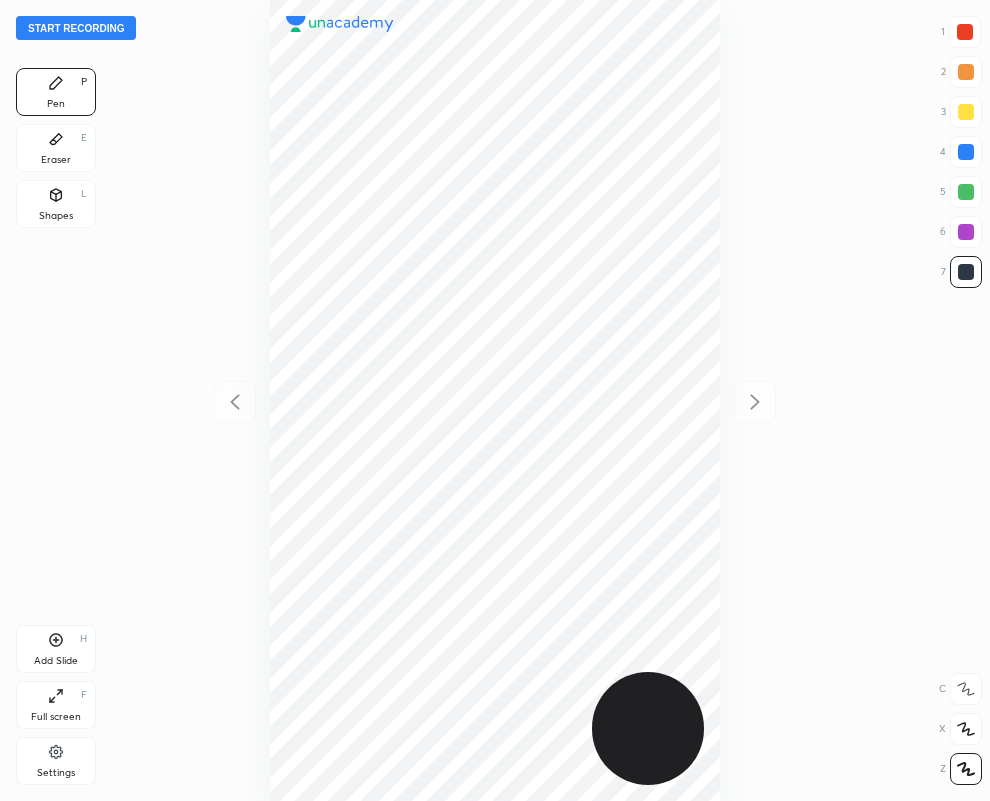 click at bounding box center (965, 32) 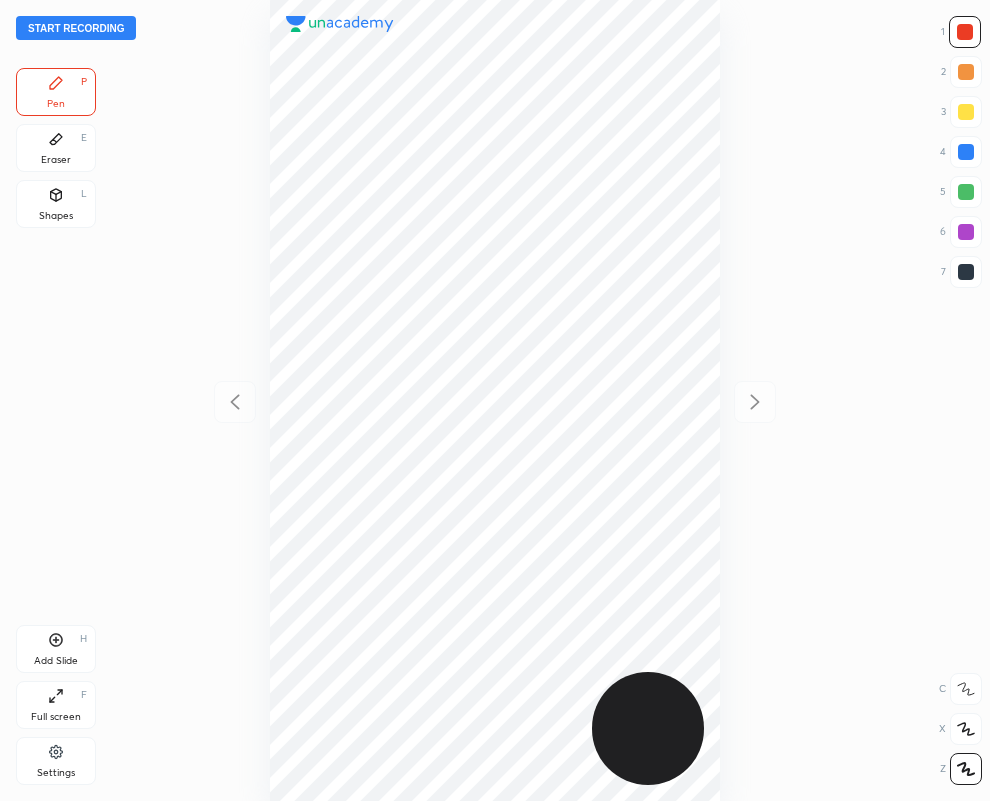 click at bounding box center (966, 272) 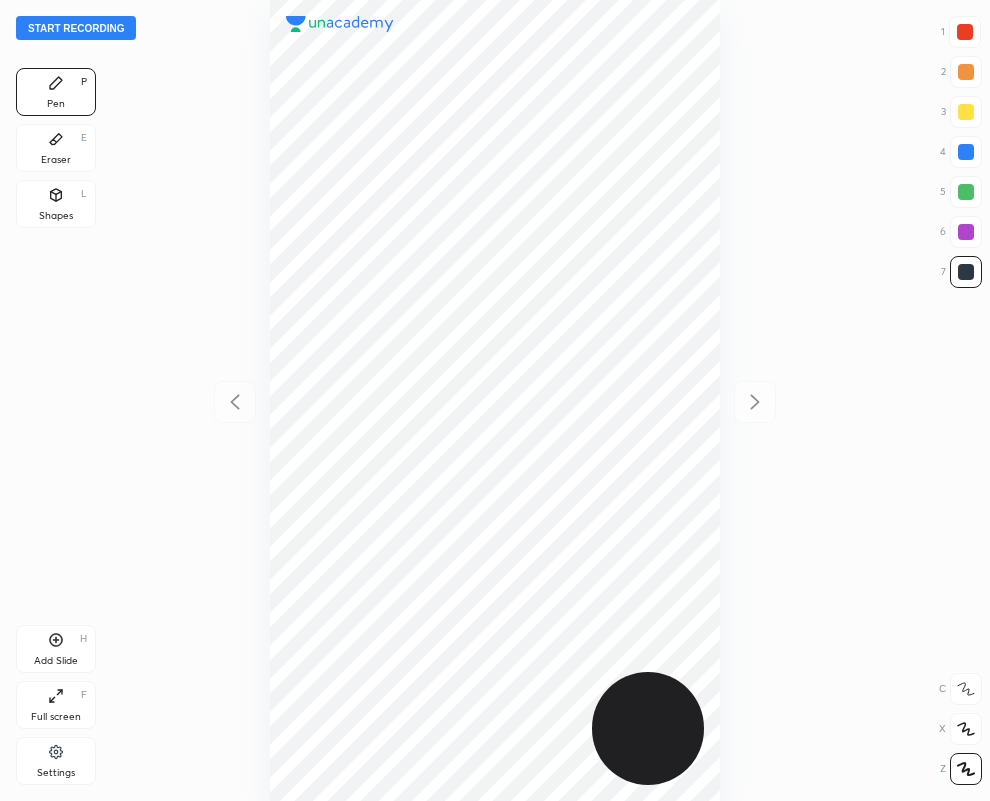 drag, startPoint x: 59, startPoint y: 141, endPoint x: 268, endPoint y: 436, distance: 361.53284 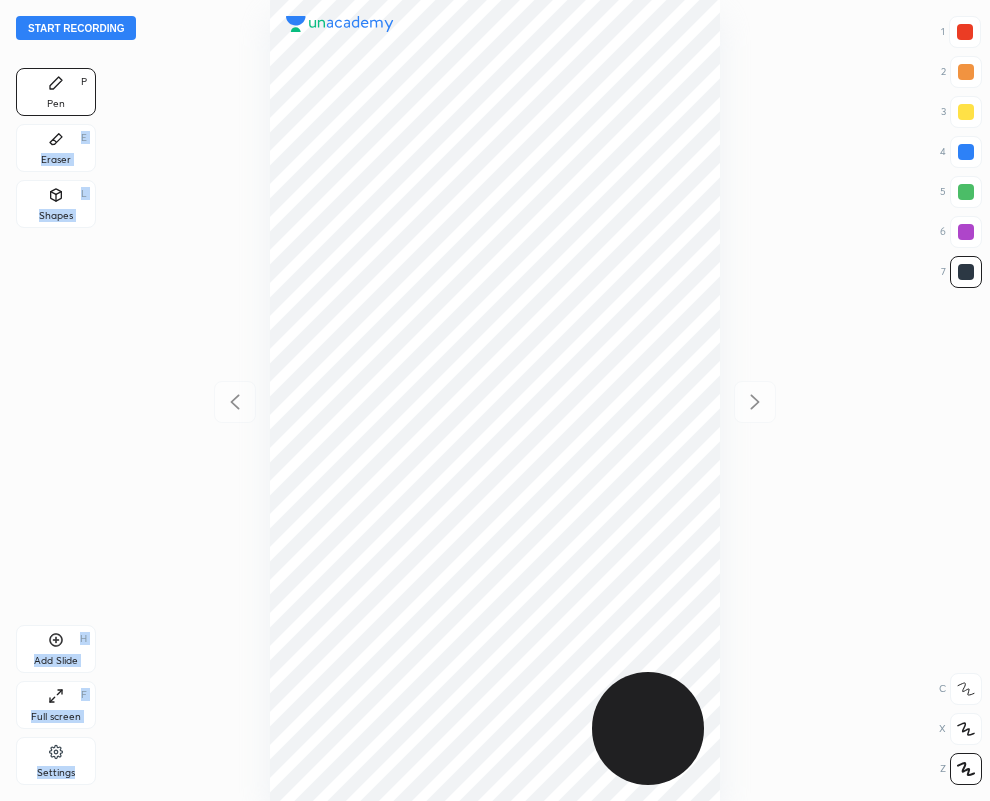 click on "Eraser" at bounding box center (56, 160) 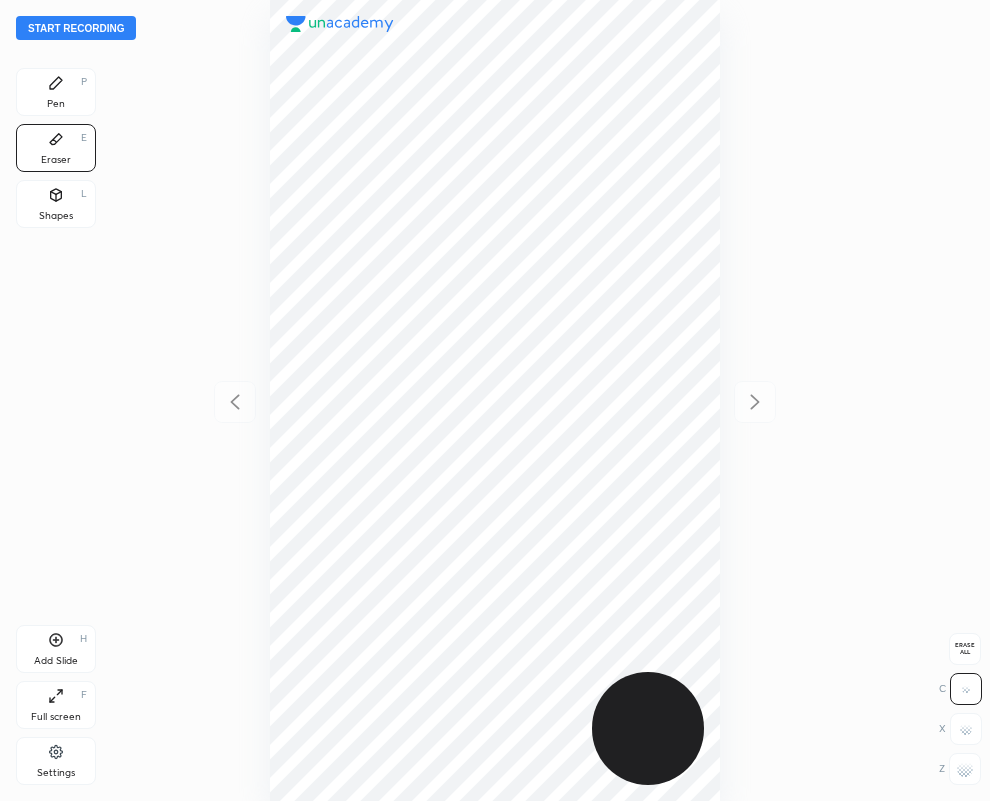 drag, startPoint x: 973, startPoint y: 782, endPoint x: 785, endPoint y: 696, distance: 206.73654 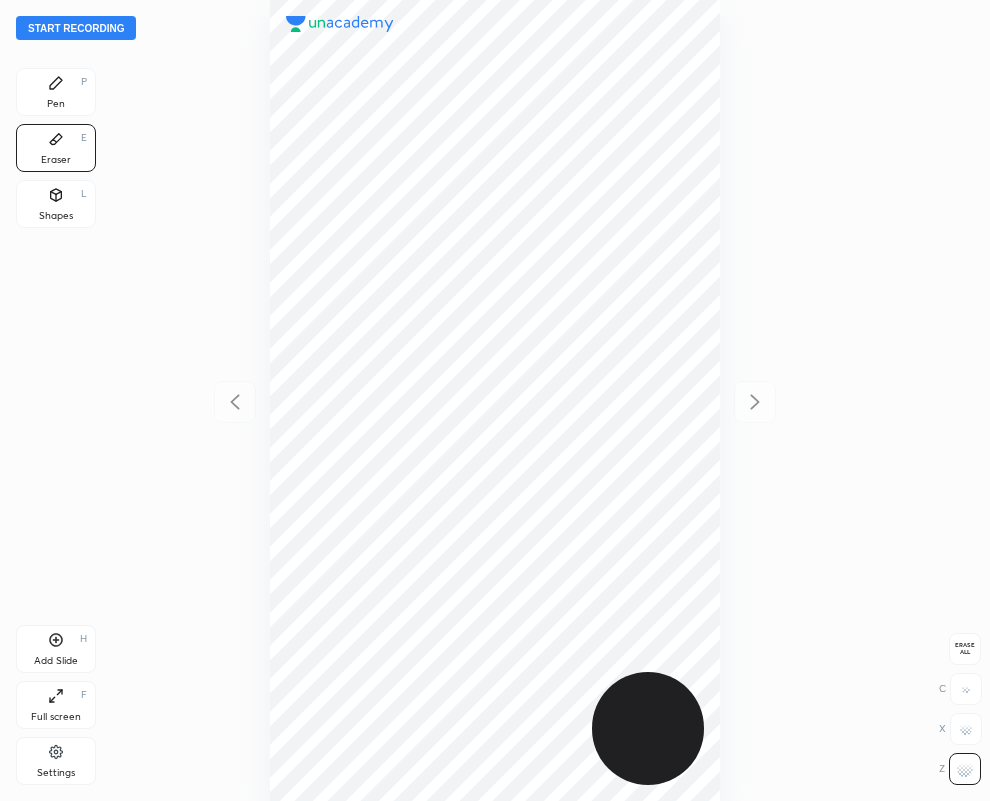 click 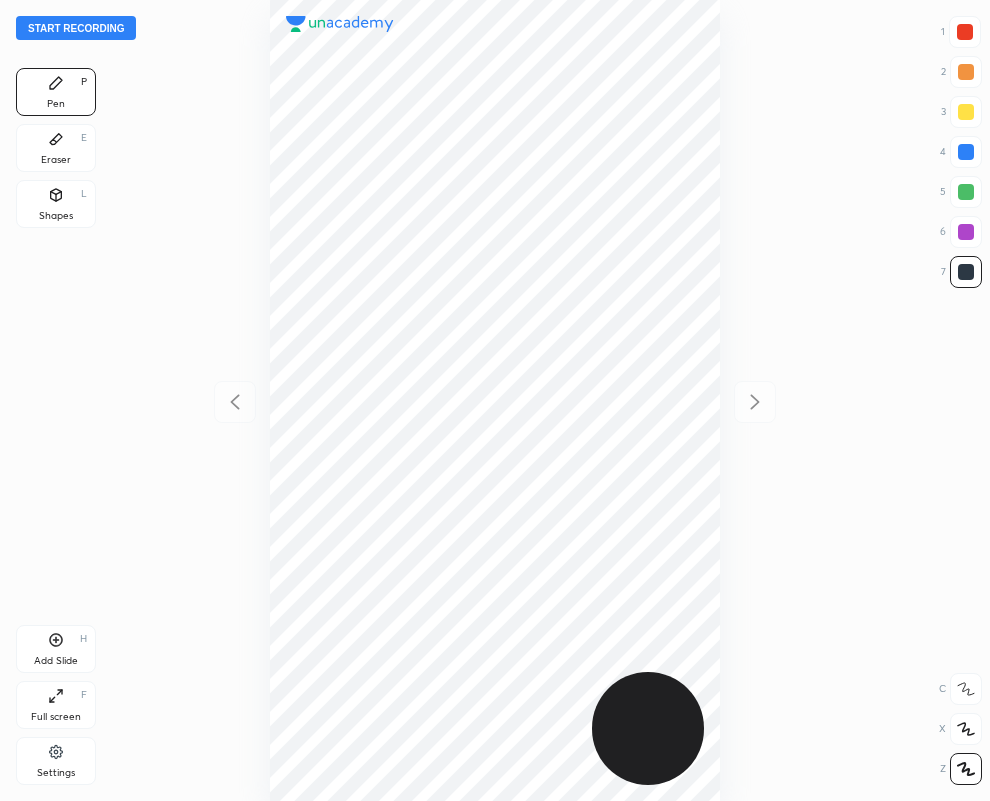 click at bounding box center (966, 152) 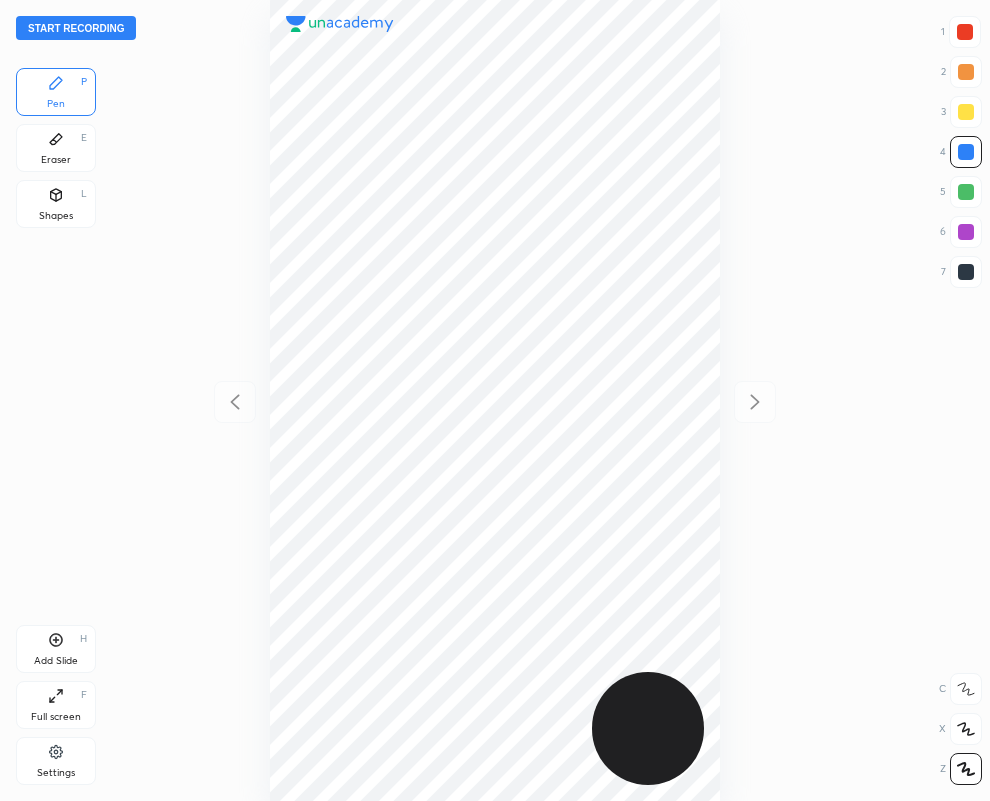 drag, startPoint x: 966, startPoint y: 26, endPoint x: 873, endPoint y: 62, distance: 99.724625 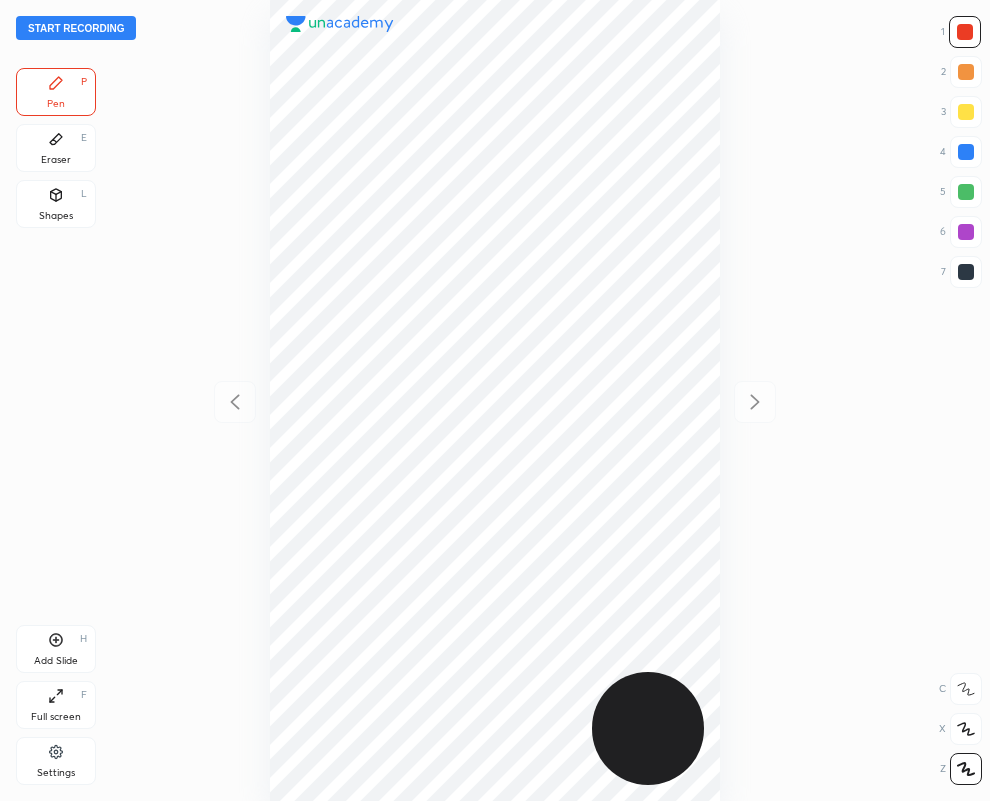 click at bounding box center [966, 272] 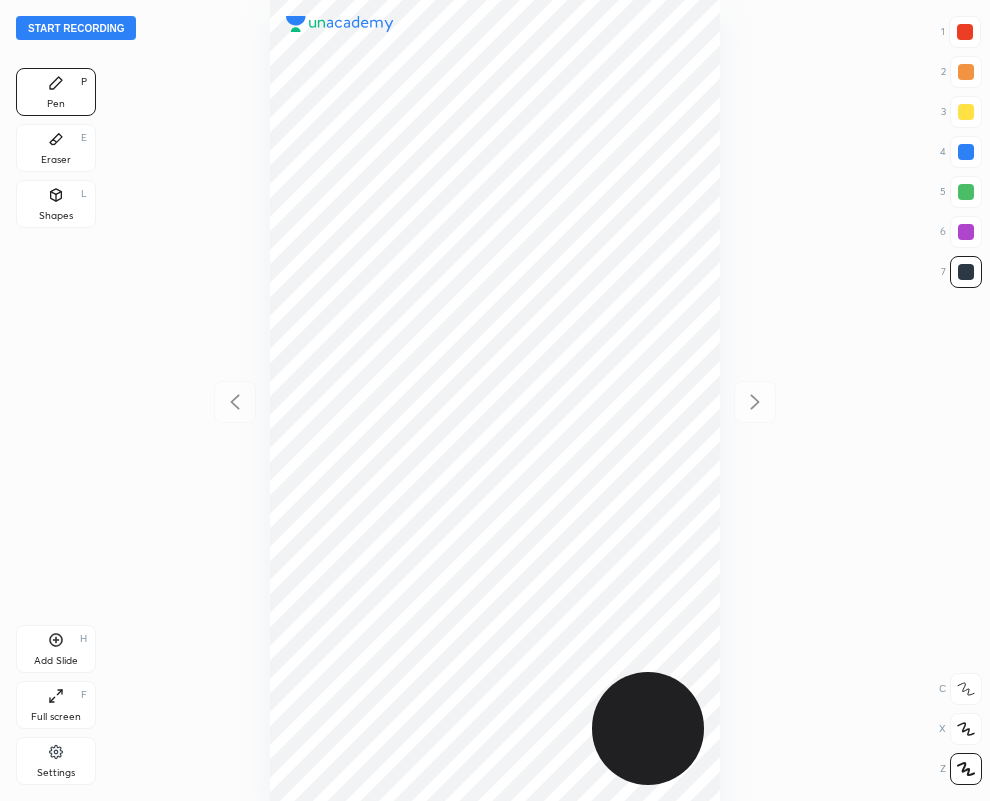 drag, startPoint x: 59, startPoint y: 153, endPoint x: 243, endPoint y: 620, distance: 501.94122 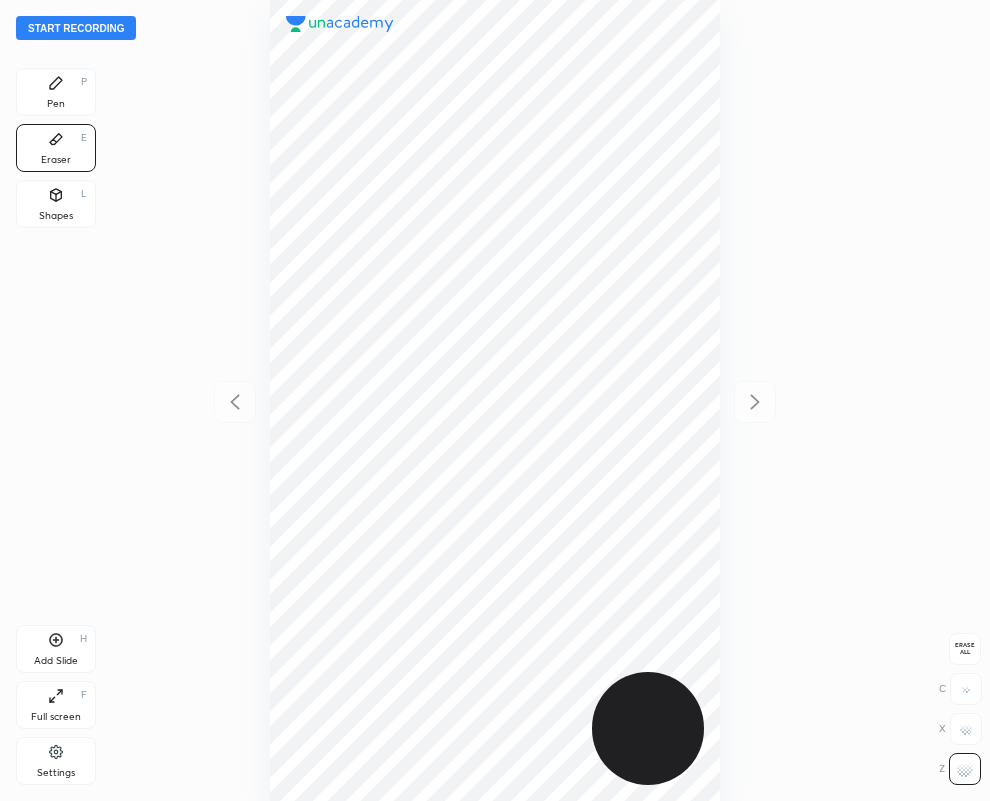 click on "Pen P" at bounding box center [56, 92] 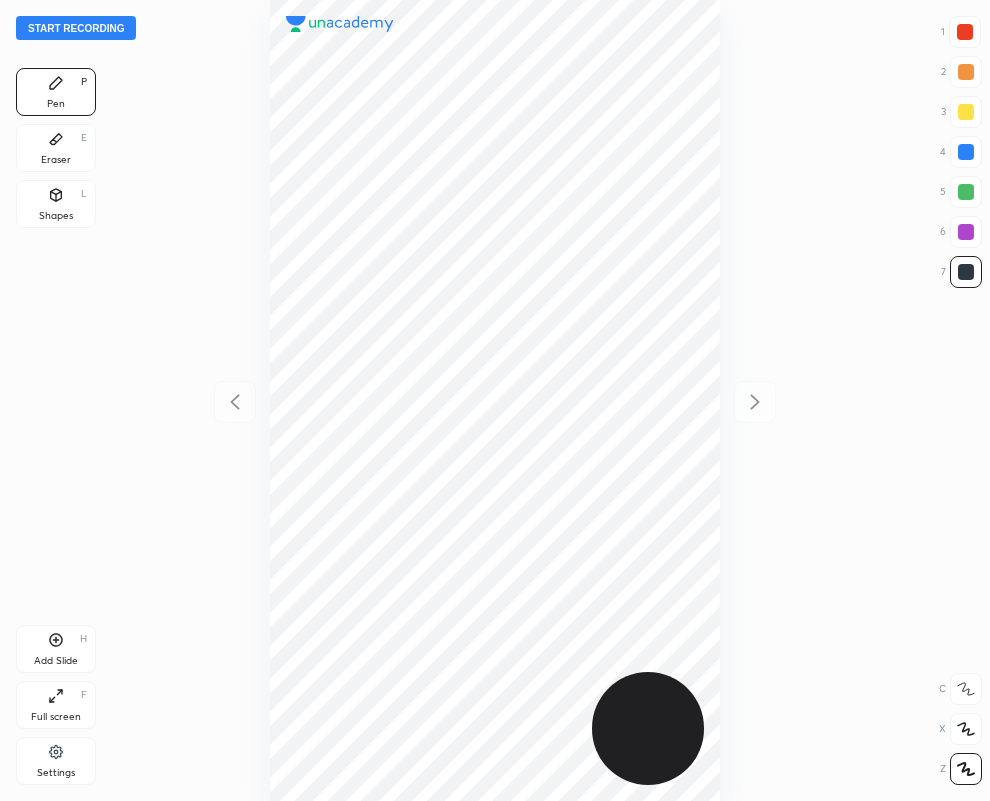 click at bounding box center (966, 232) 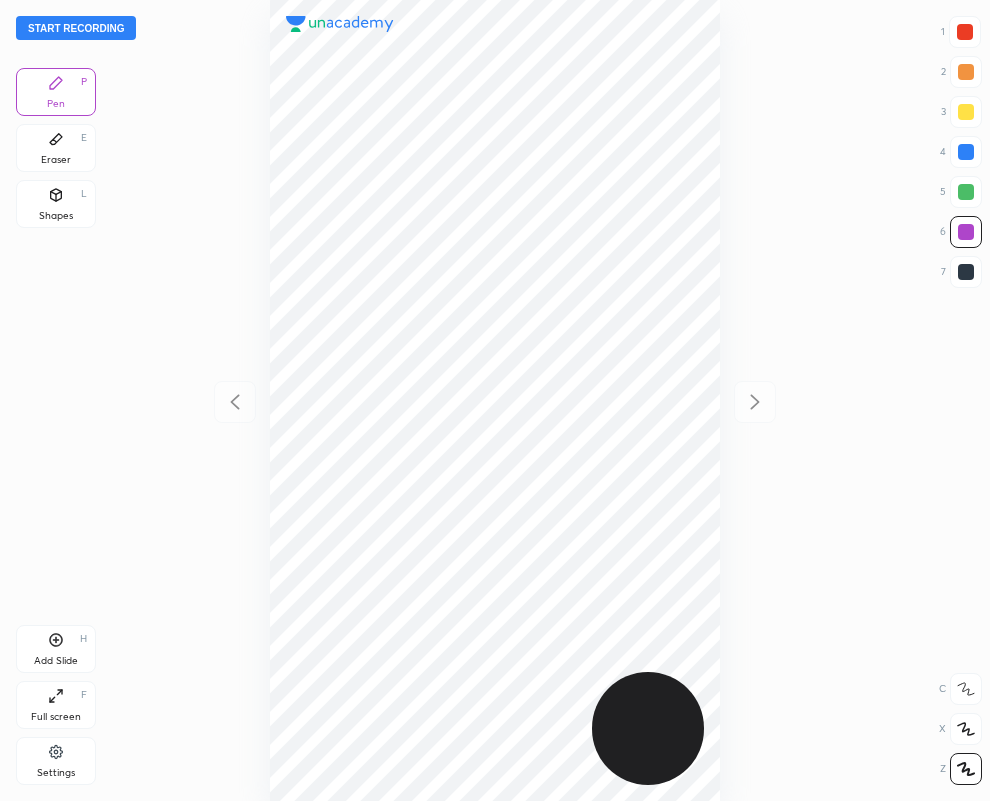 drag, startPoint x: 967, startPoint y: 270, endPoint x: 874, endPoint y: 320, distance: 105.58882 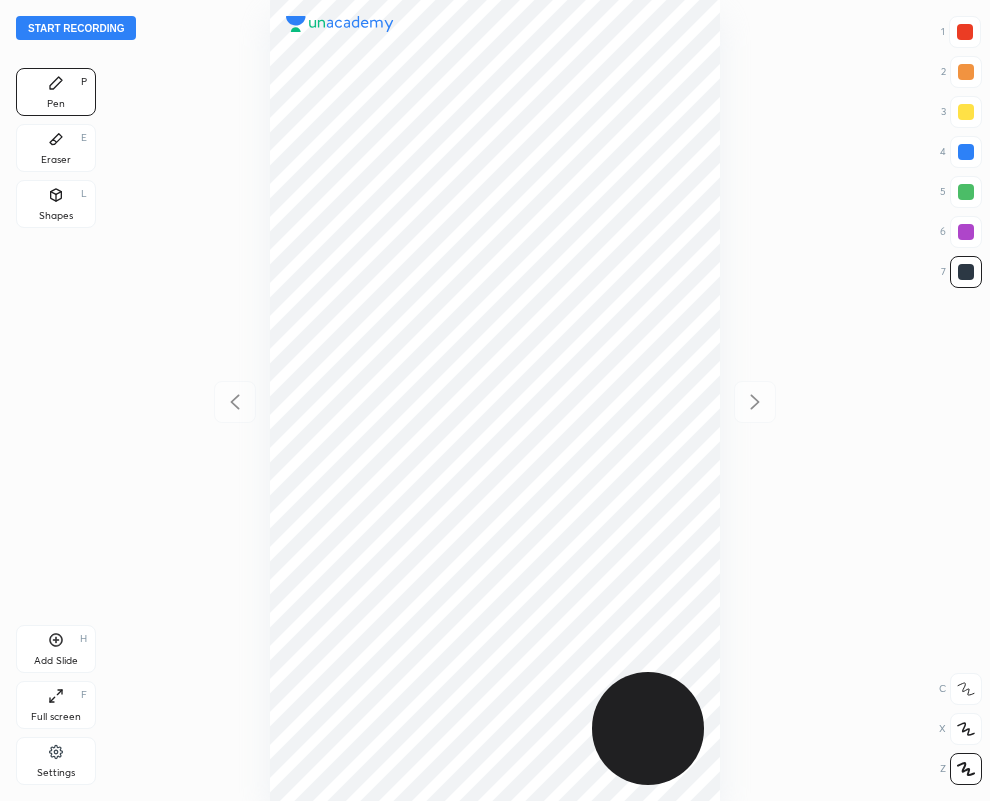 drag, startPoint x: 966, startPoint y: 155, endPoint x: 830, endPoint y: 178, distance: 137.93114 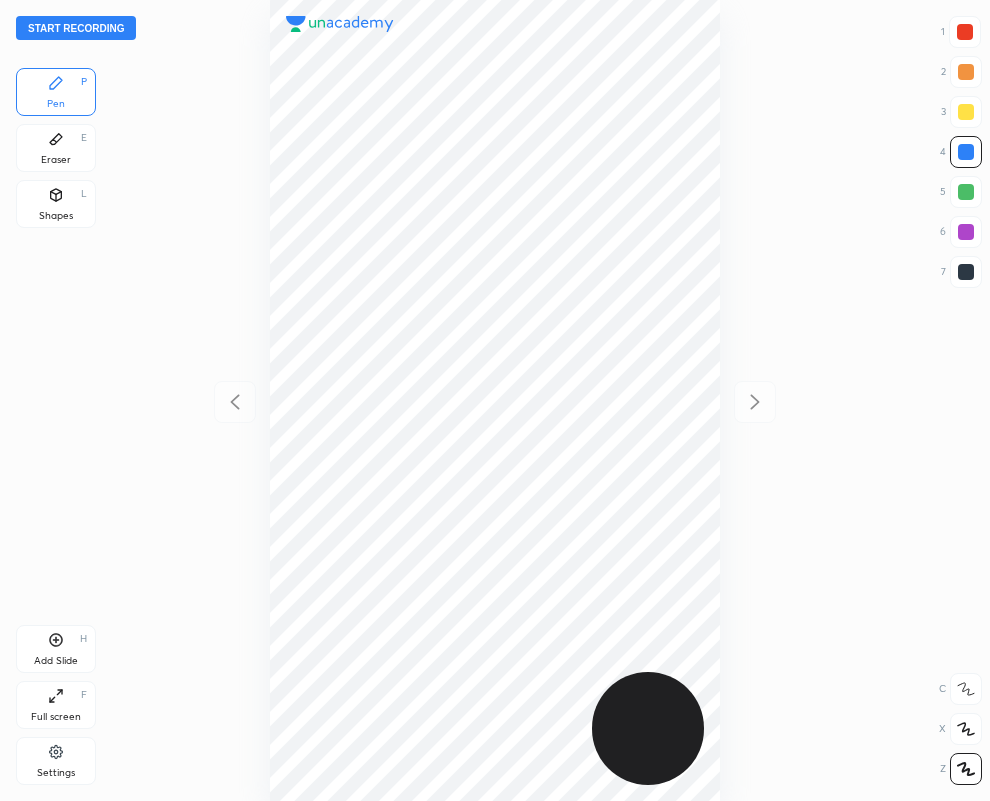drag, startPoint x: 980, startPoint y: 230, endPoint x: 966, endPoint y: 235, distance: 14.866069 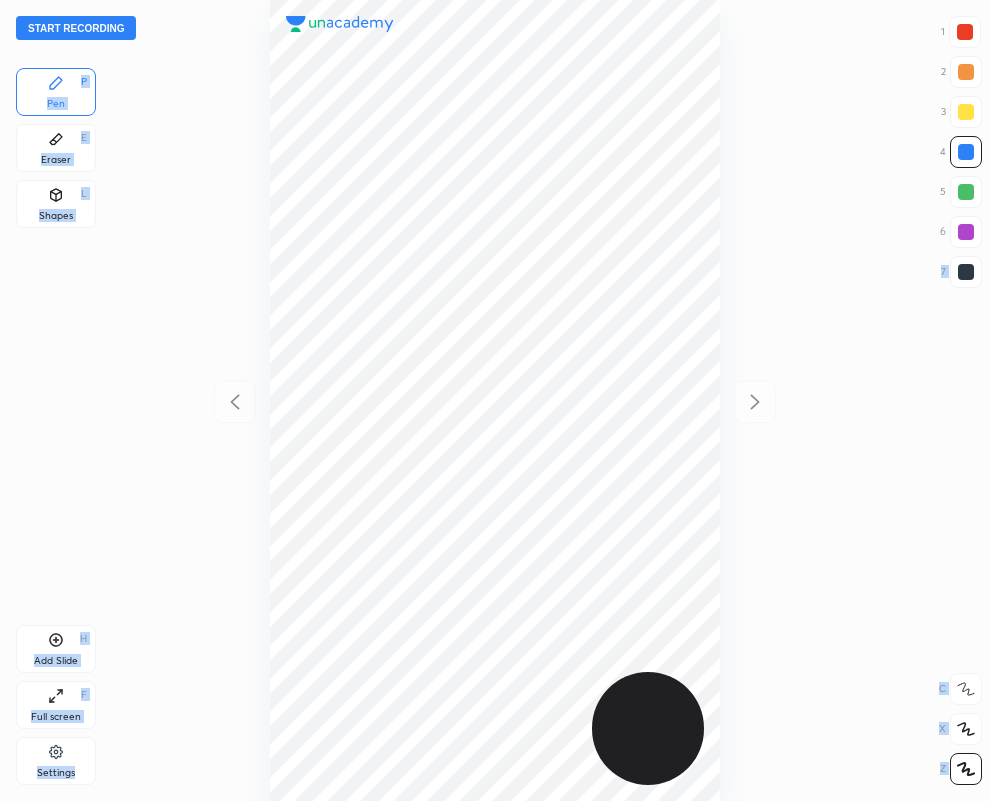 click on "Pen P" at bounding box center (56, 92) 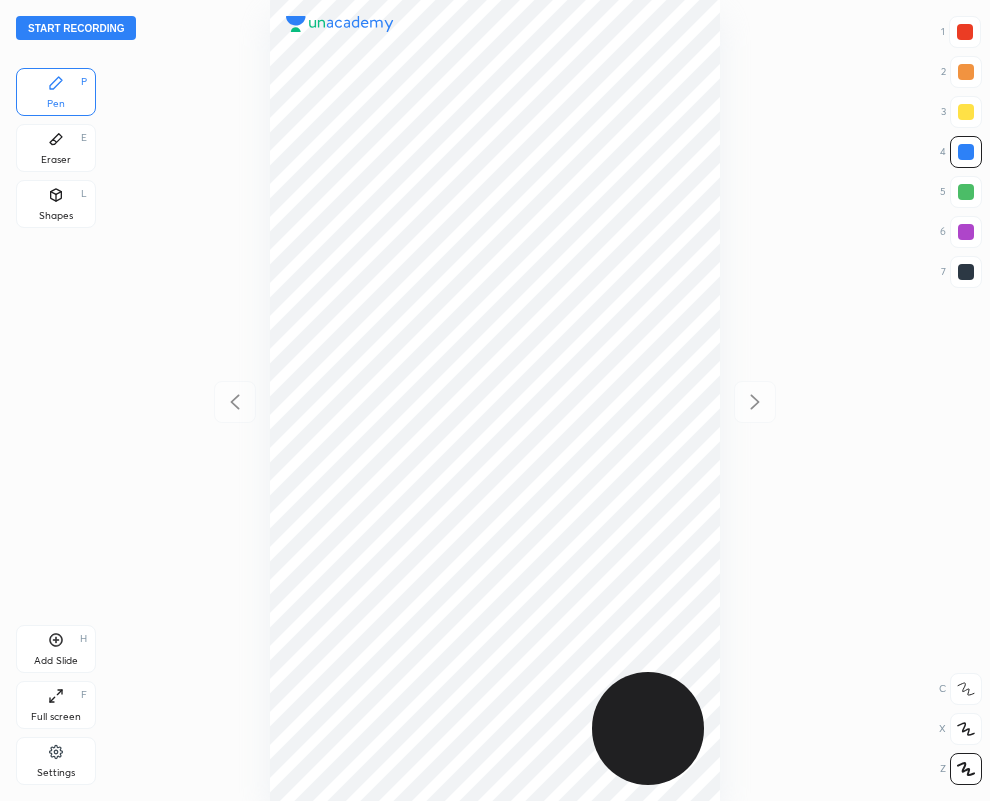 click at bounding box center [966, 232] 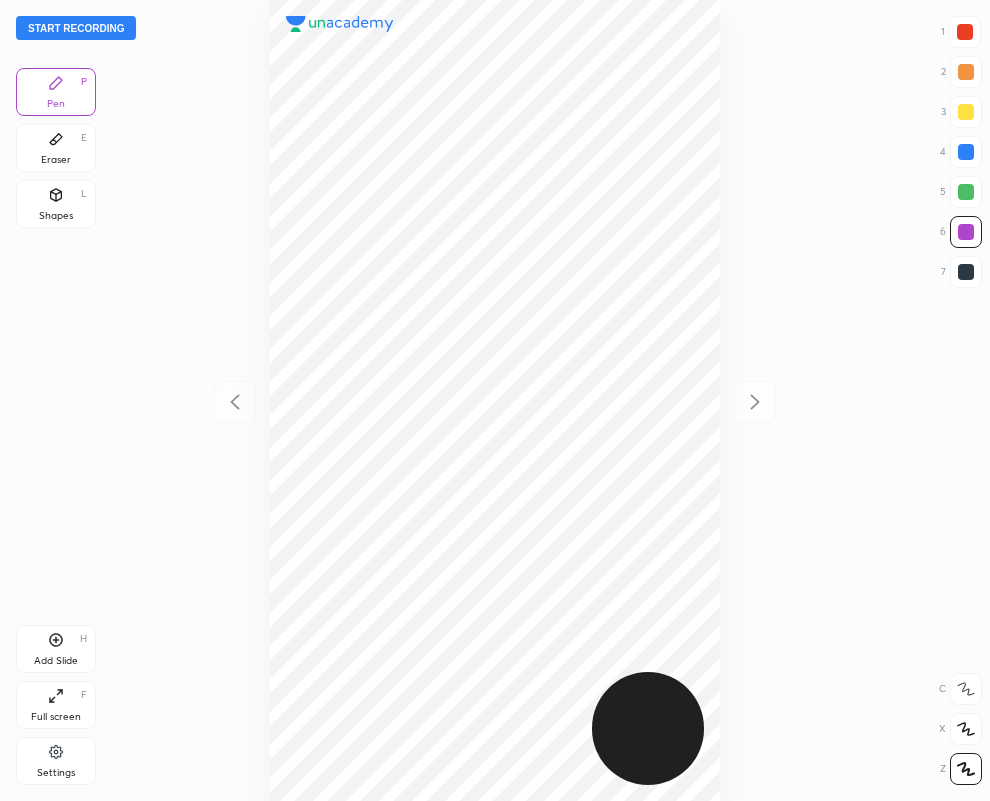 click at bounding box center [966, 272] 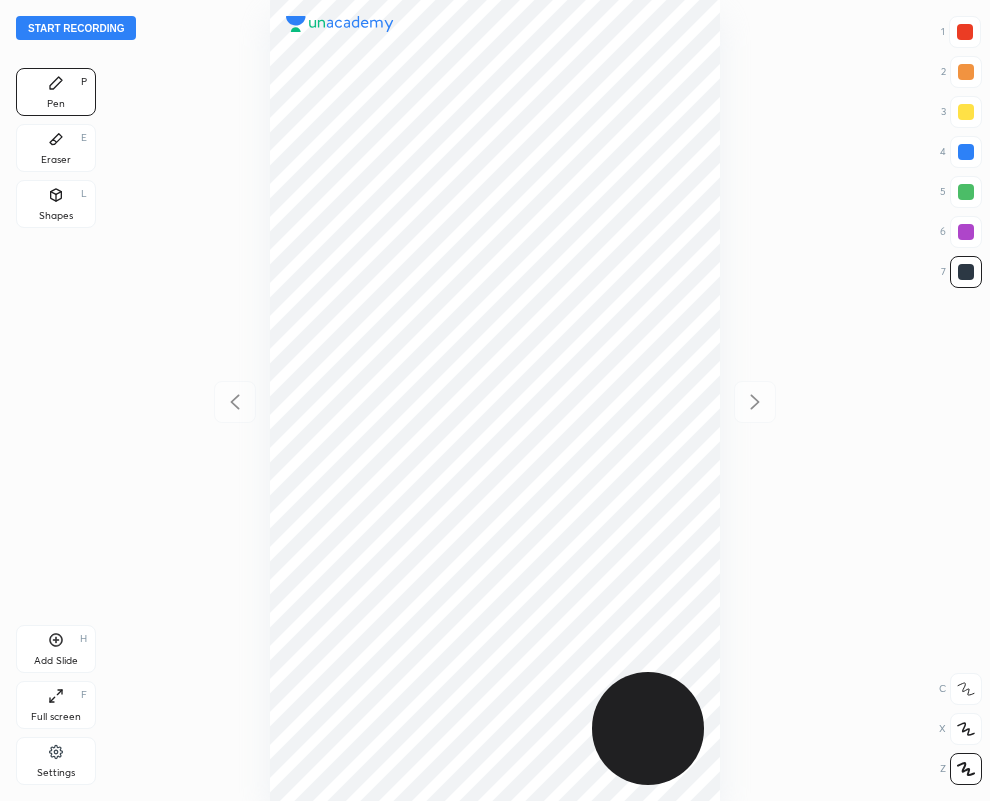 click 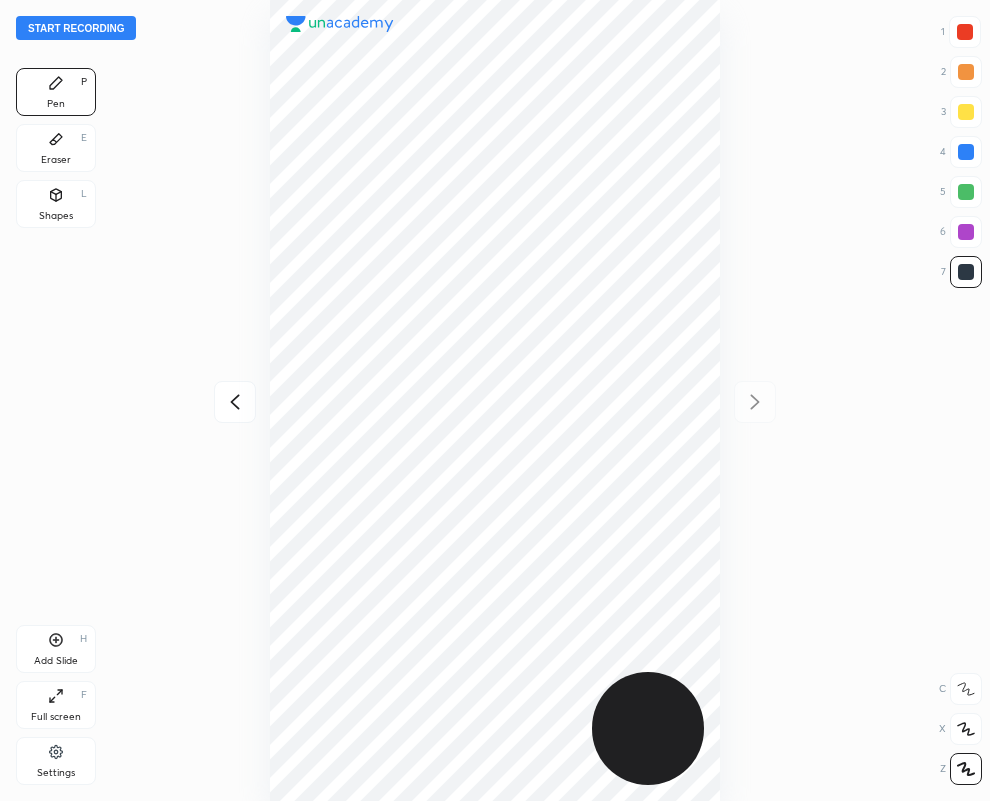 click 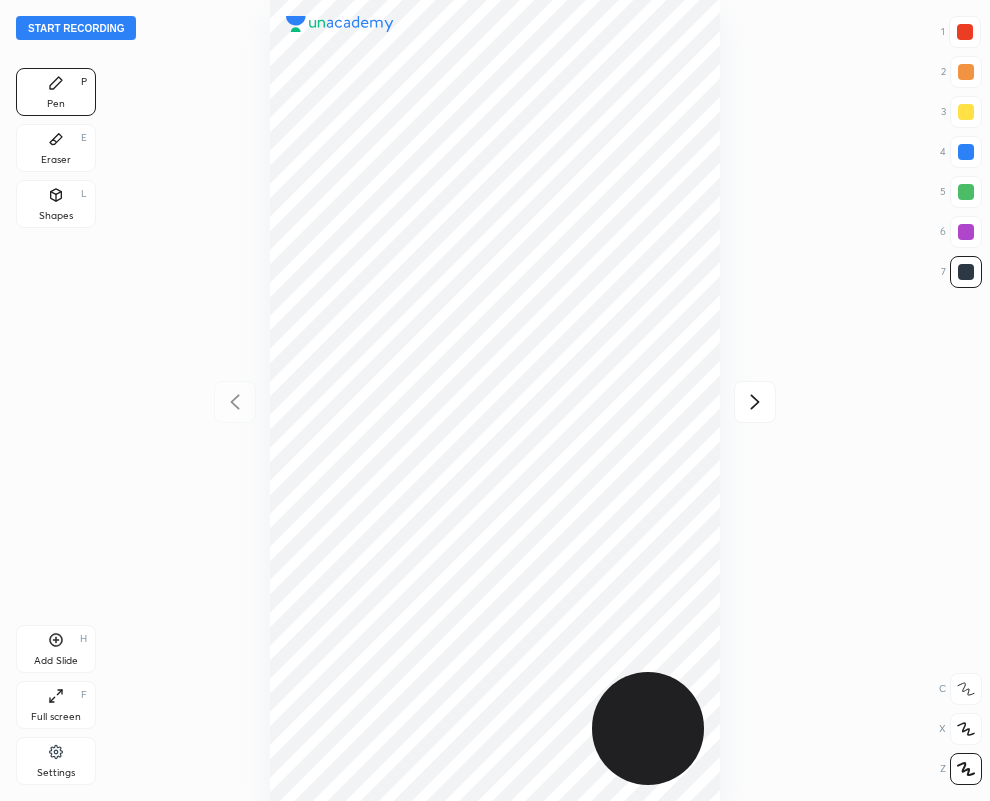 click 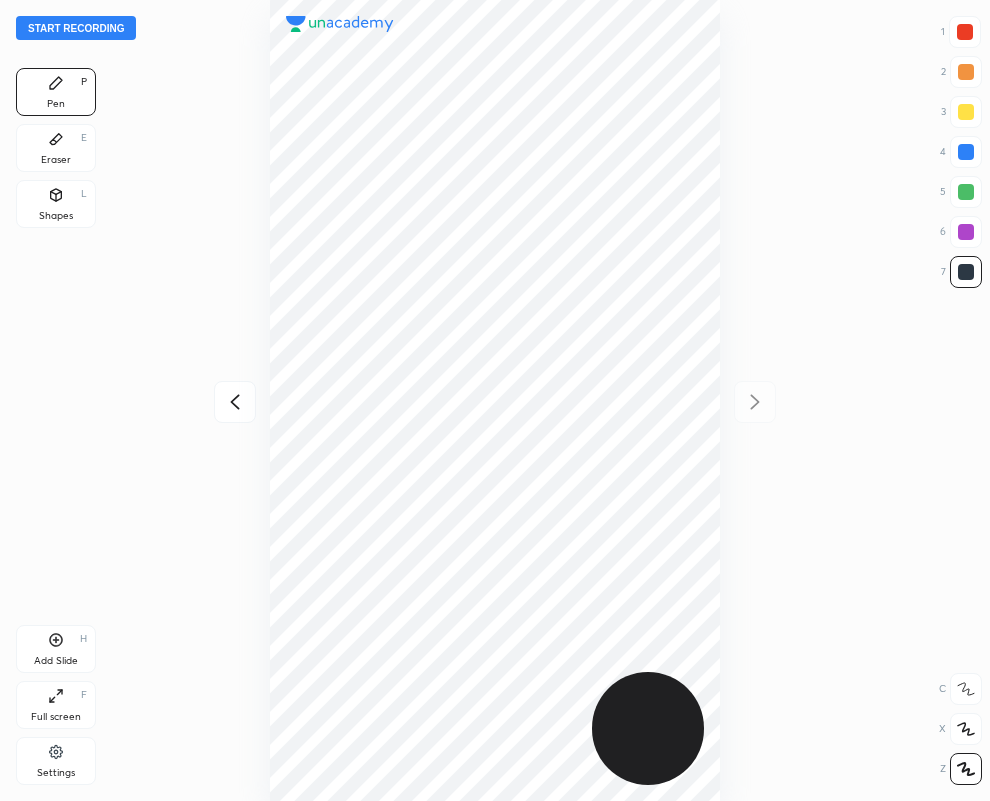 click at bounding box center [965, 32] 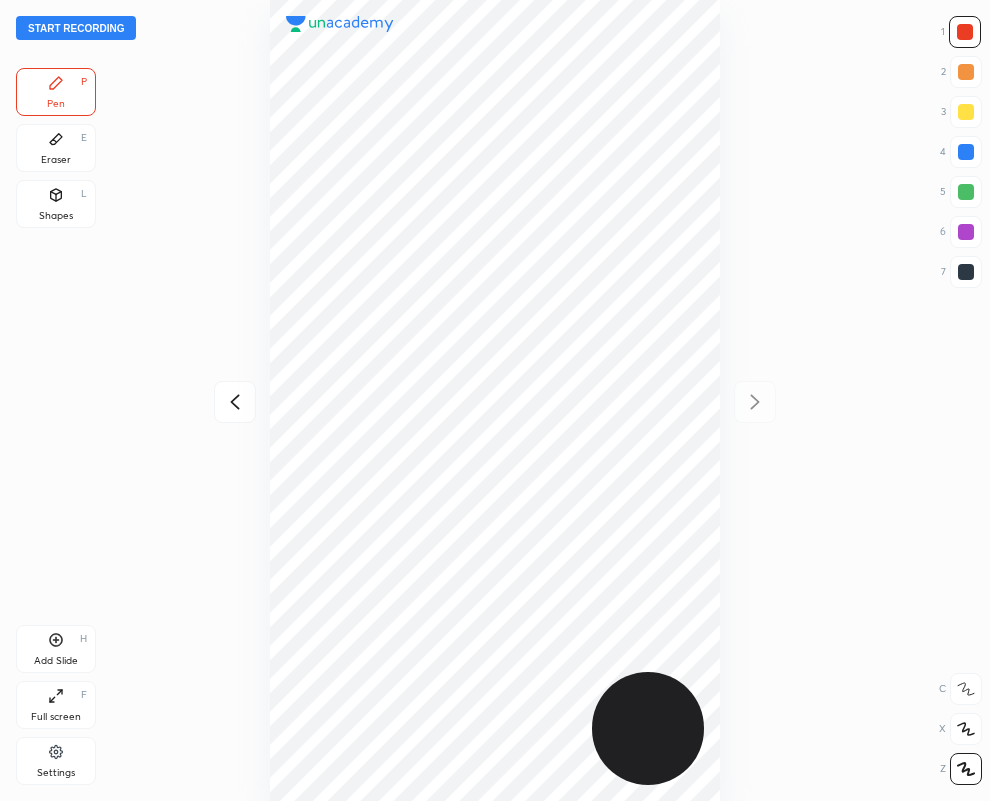 click 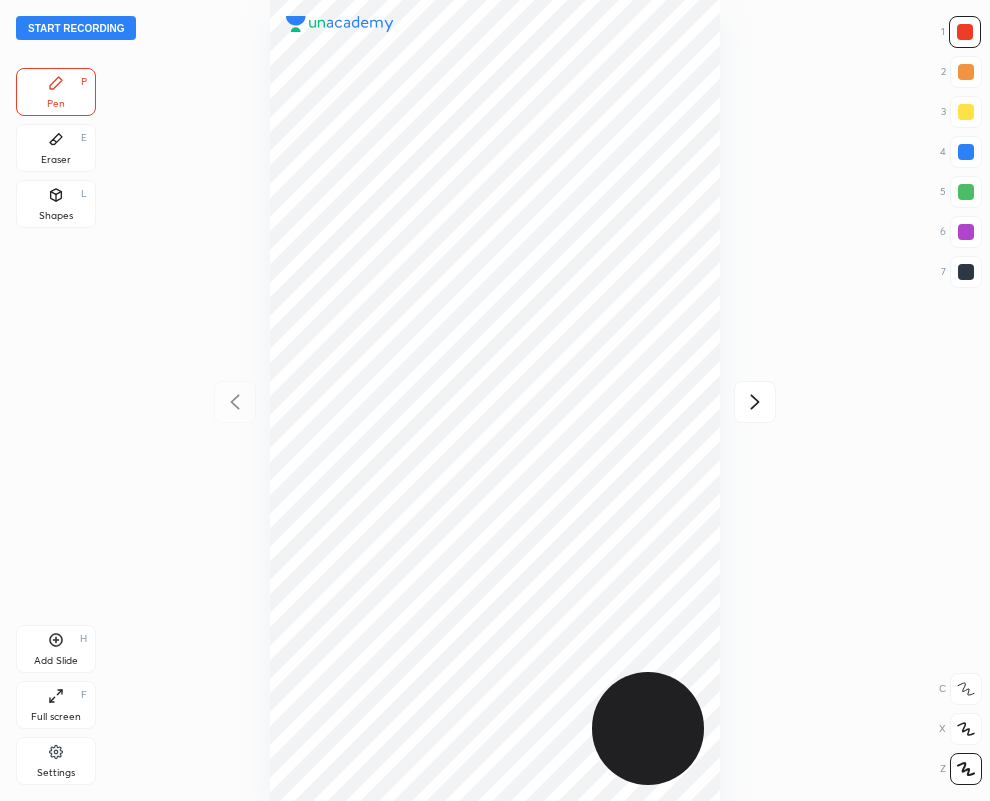 click at bounding box center (966, 272) 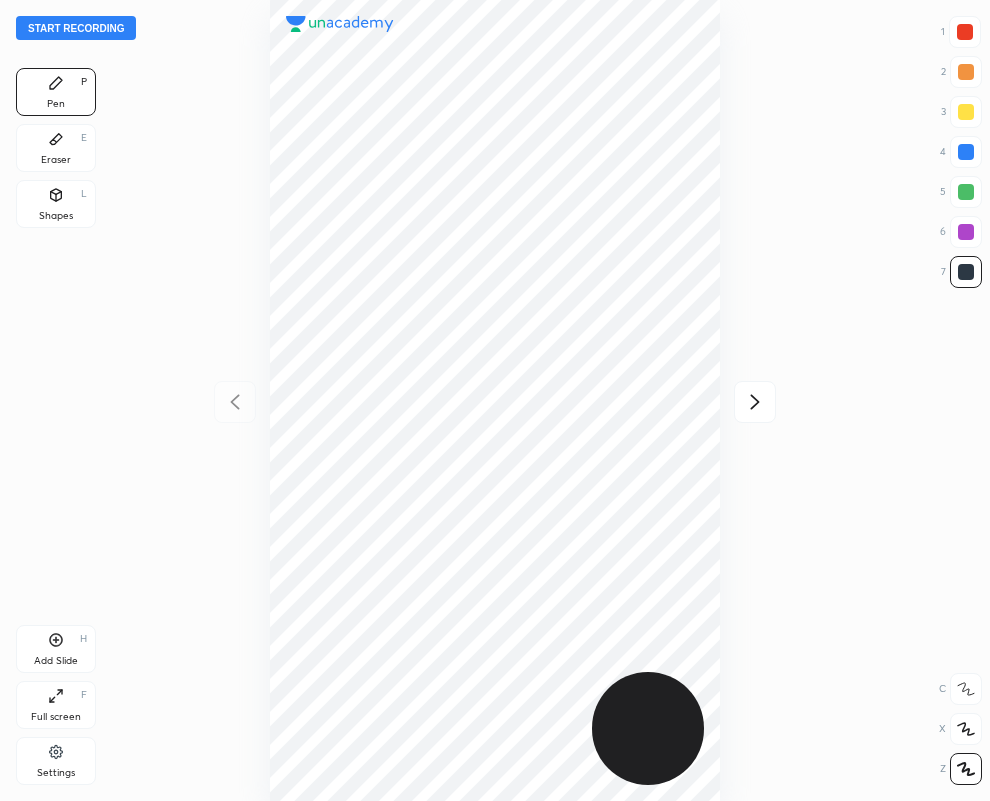drag, startPoint x: 960, startPoint y: 30, endPoint x: 891, endPoint y: 76, distance: 82.92768 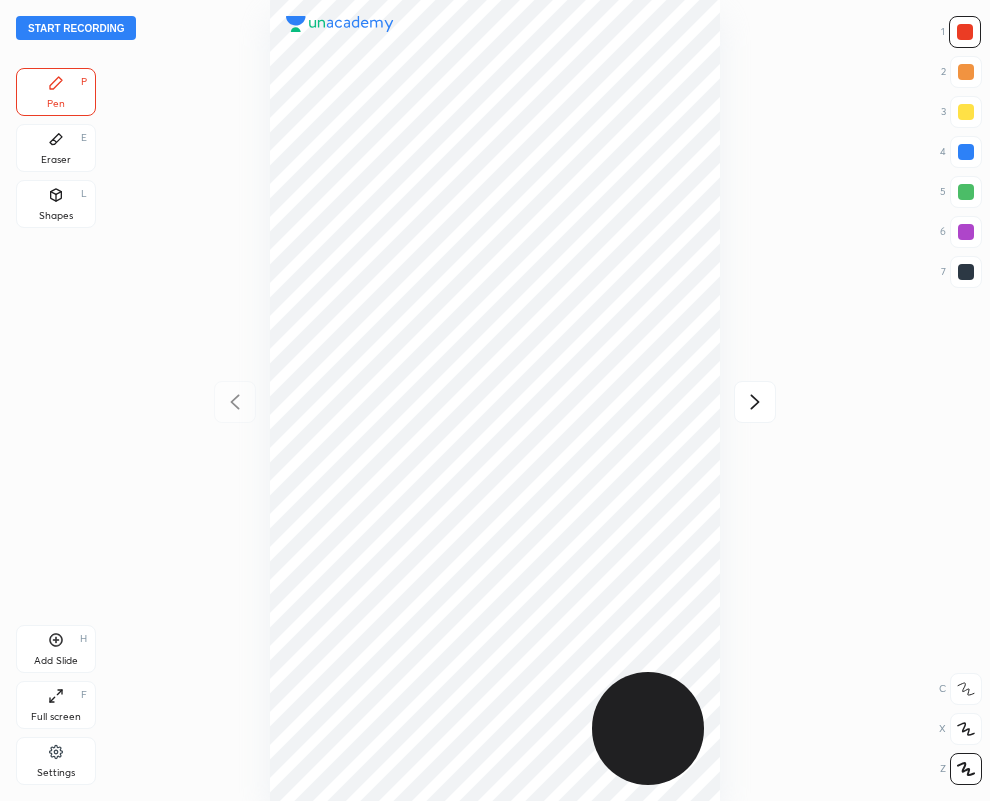drag, startPoint x: 738, startPoint y: 177, endPoint x: 756, endPoint y: 401, distance: 224.72205 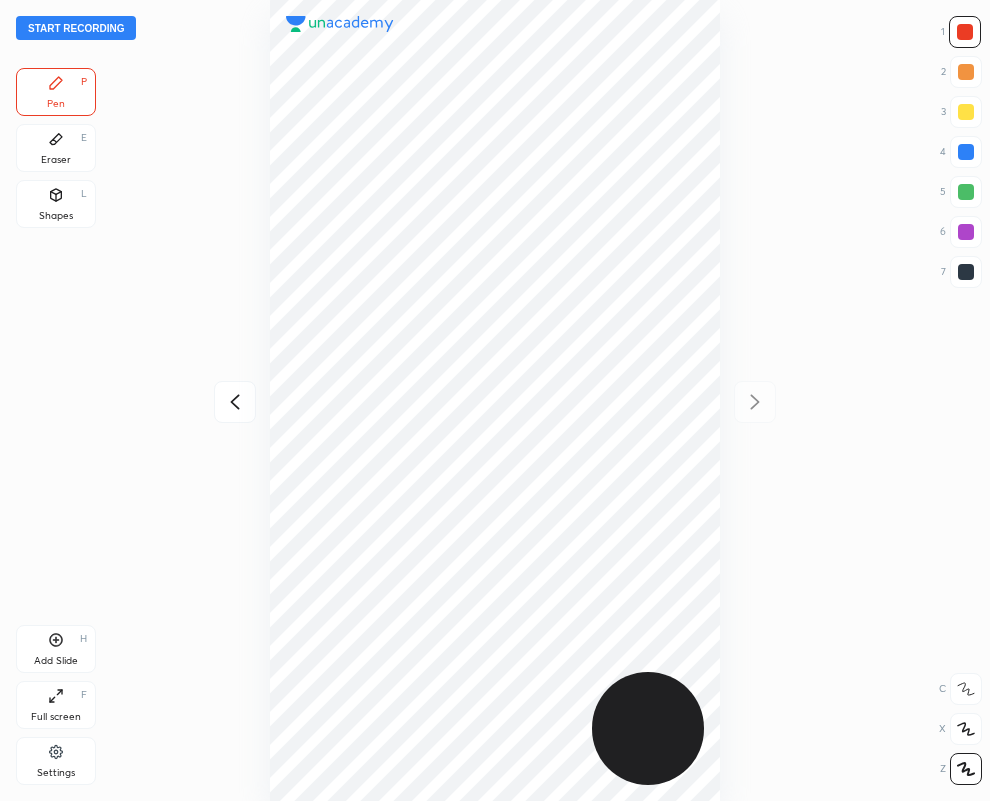 click at bounding box center [966, 272] 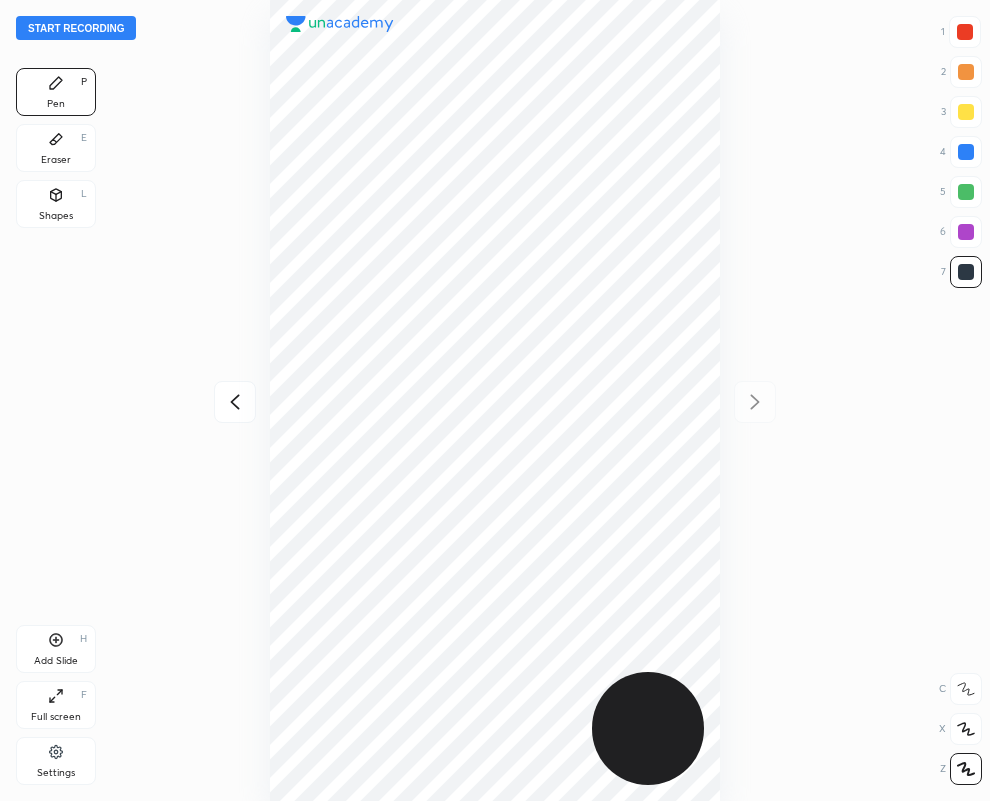 click at bounding box center (966, 232) 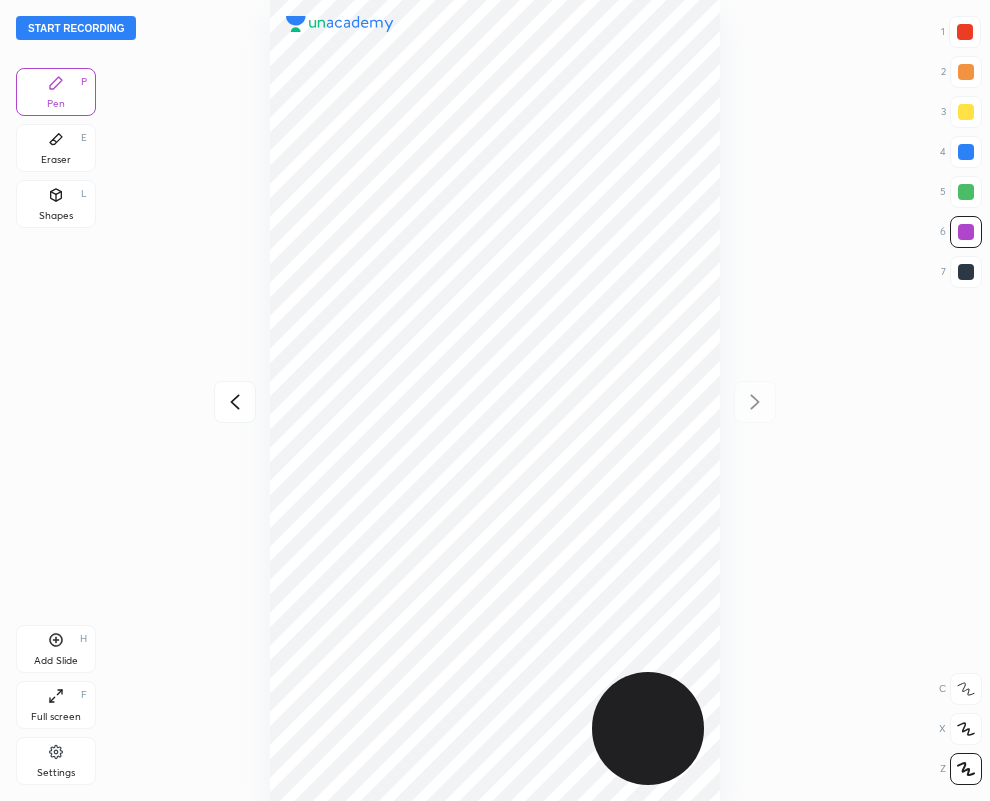 click 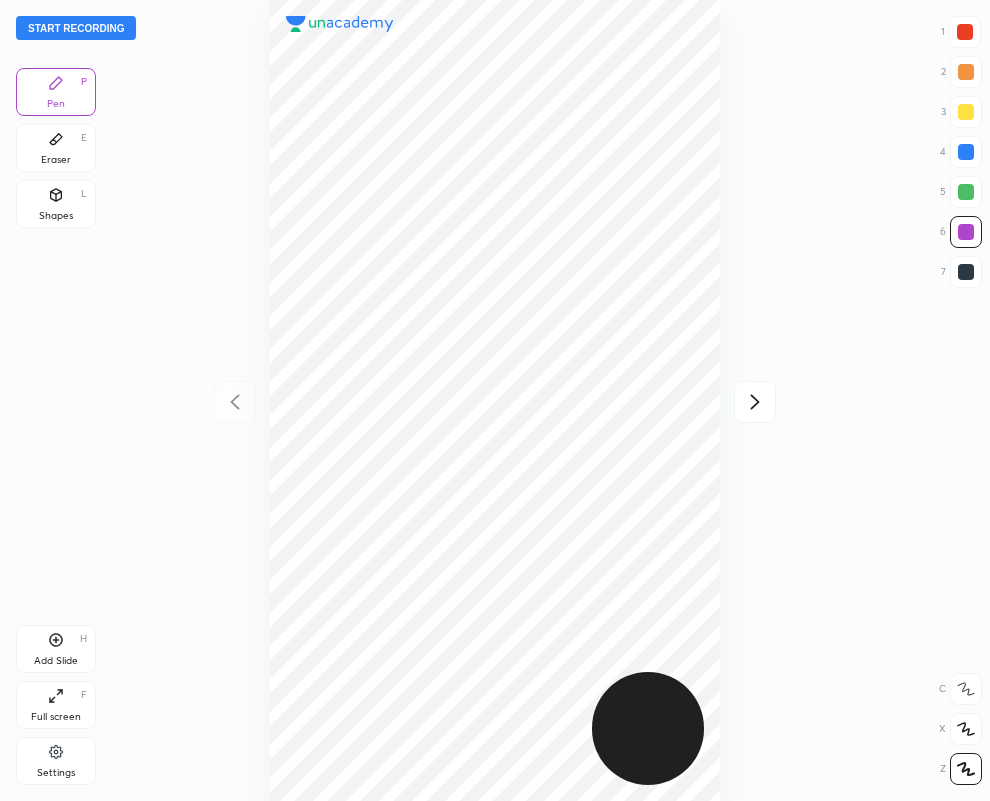 click on "Eraser E" at bounding box center (56, 148) 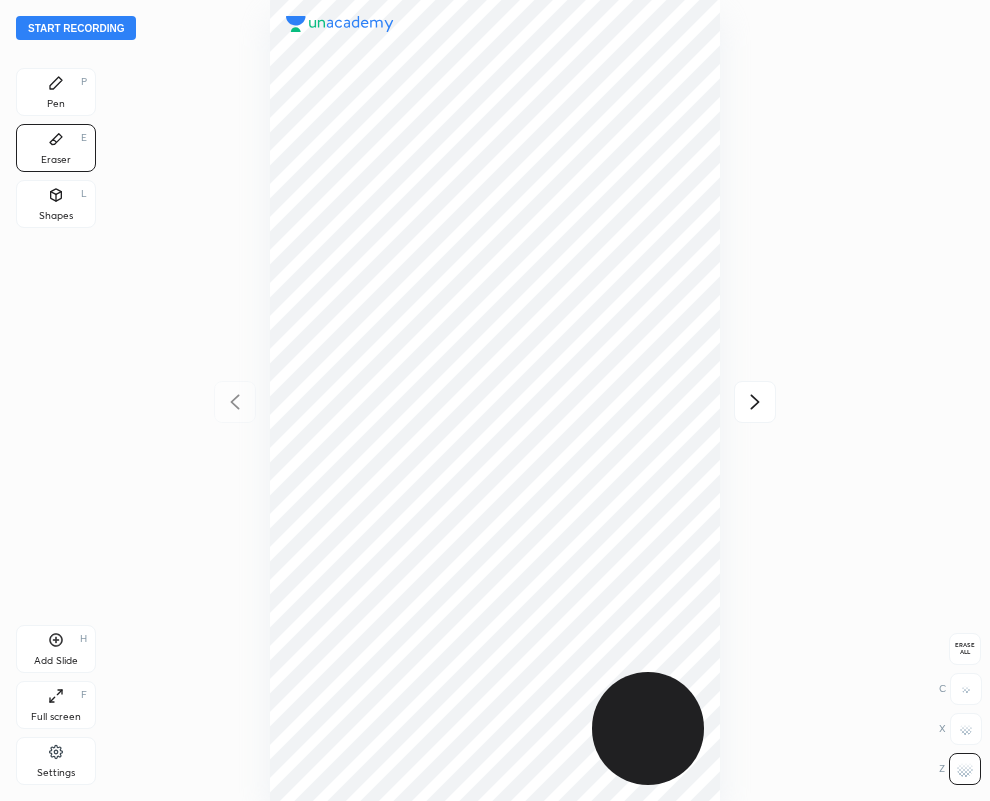 click 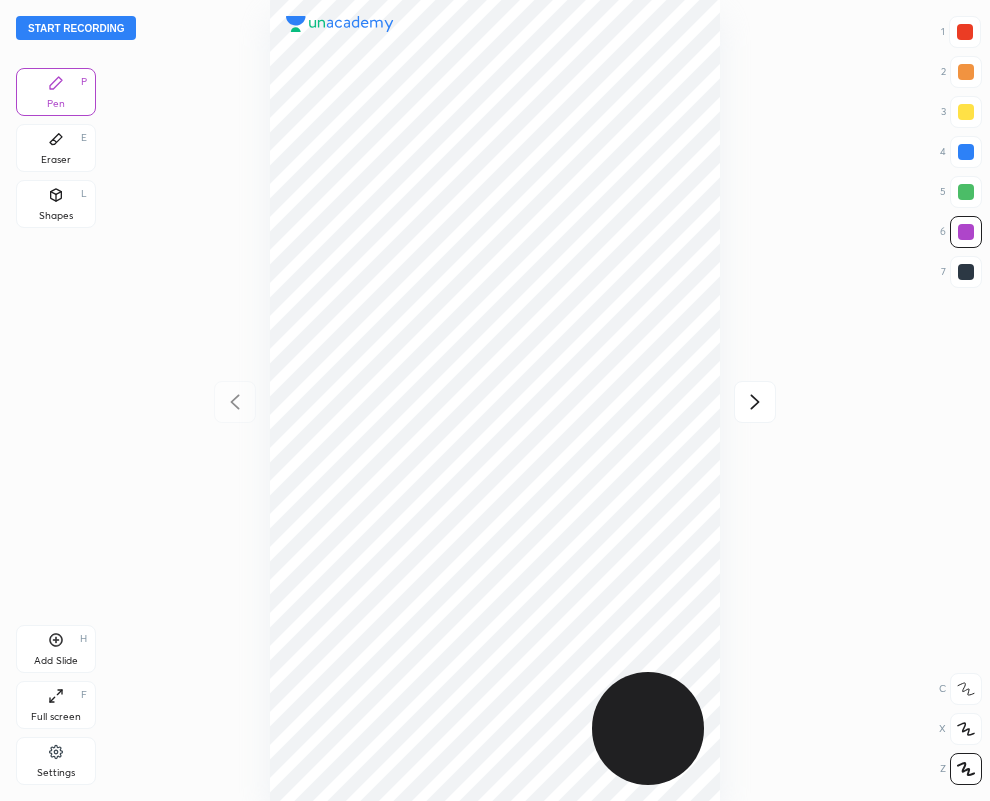 click at bounding box center (966, 272) 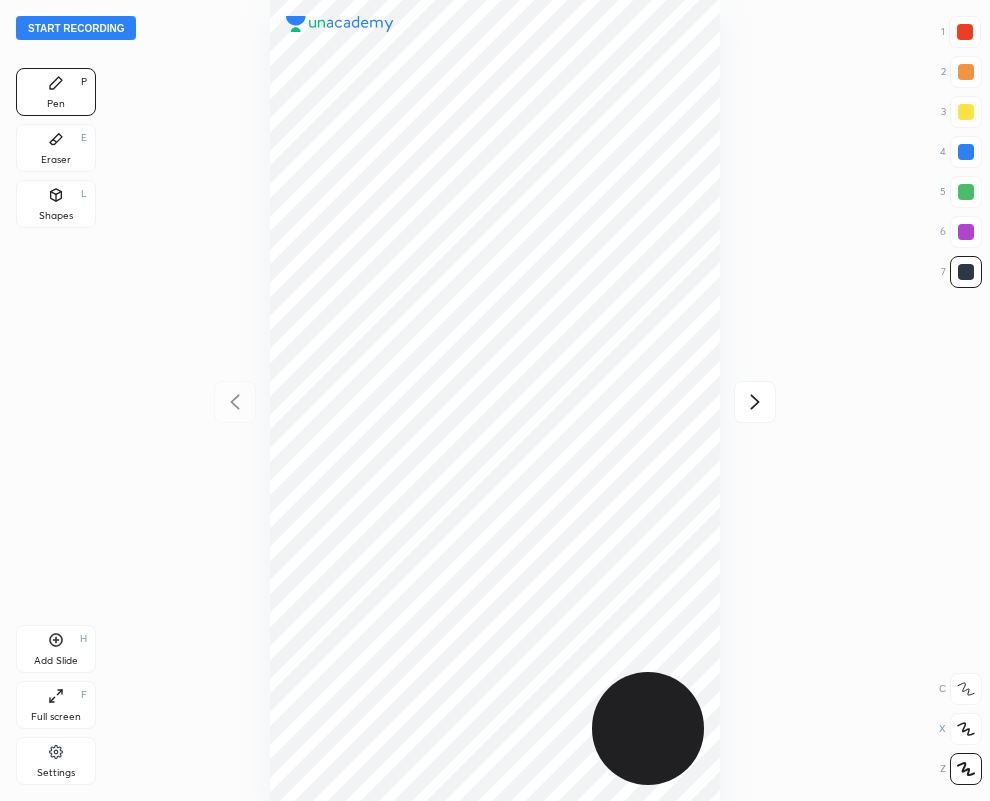 click on "Start recording" at bounding box center (76, 28) 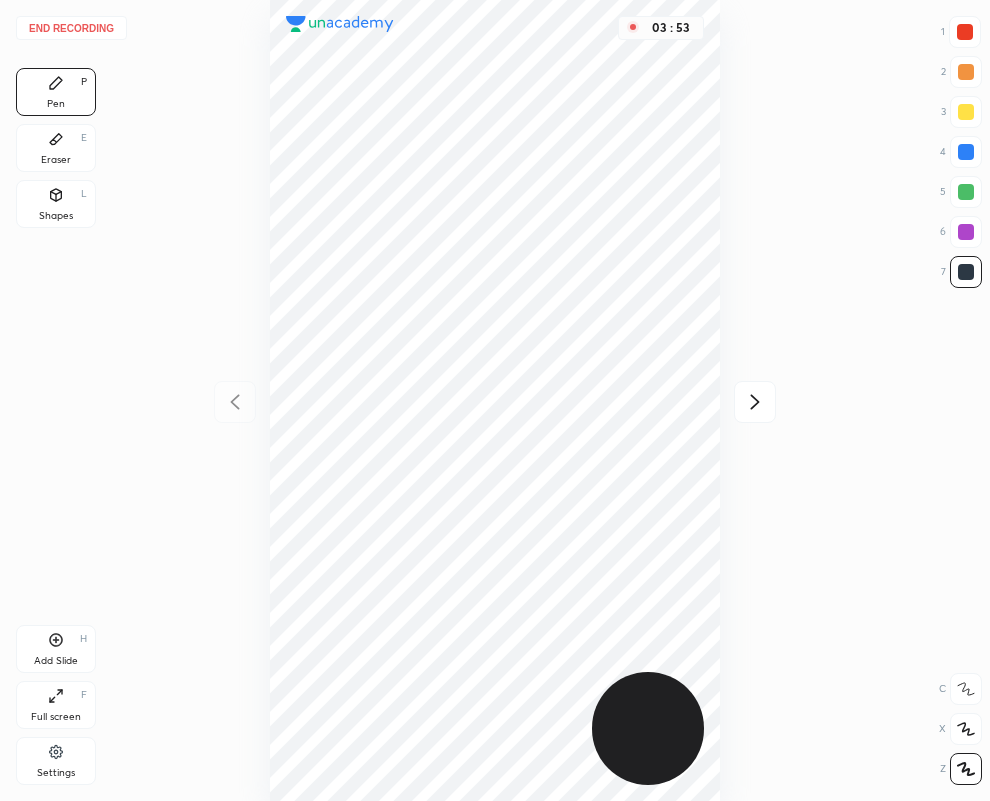 click 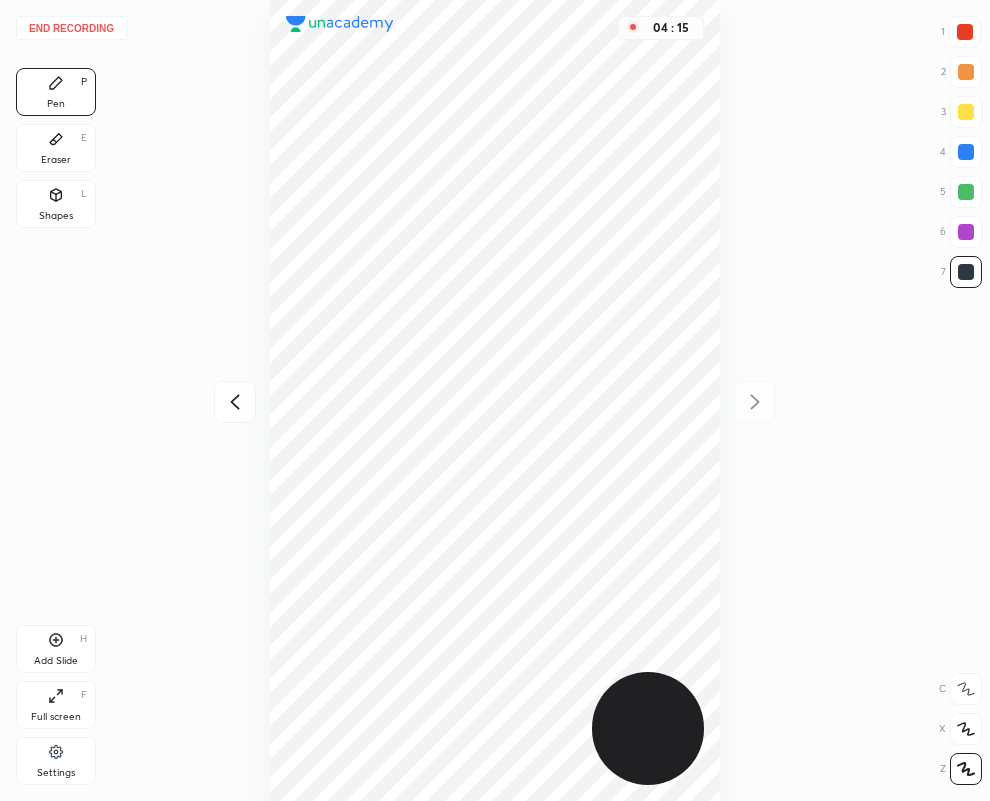 click on "End recording" at bounding box center [71, 28] 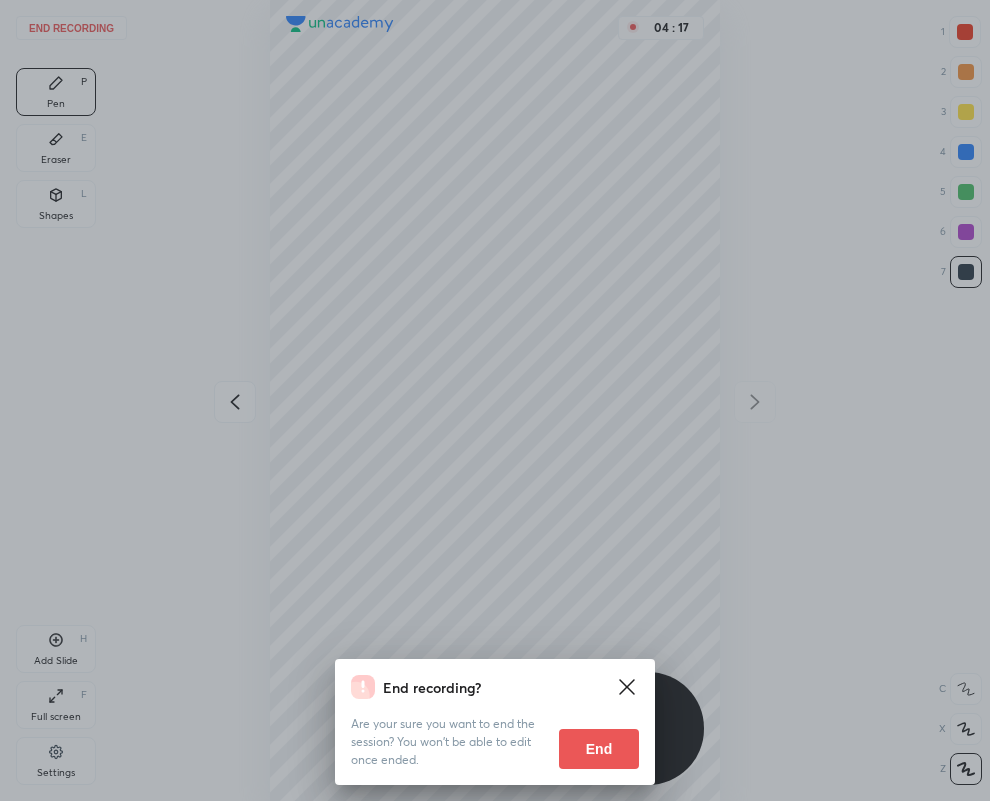 click on "End" at bounding box center [599, 749] 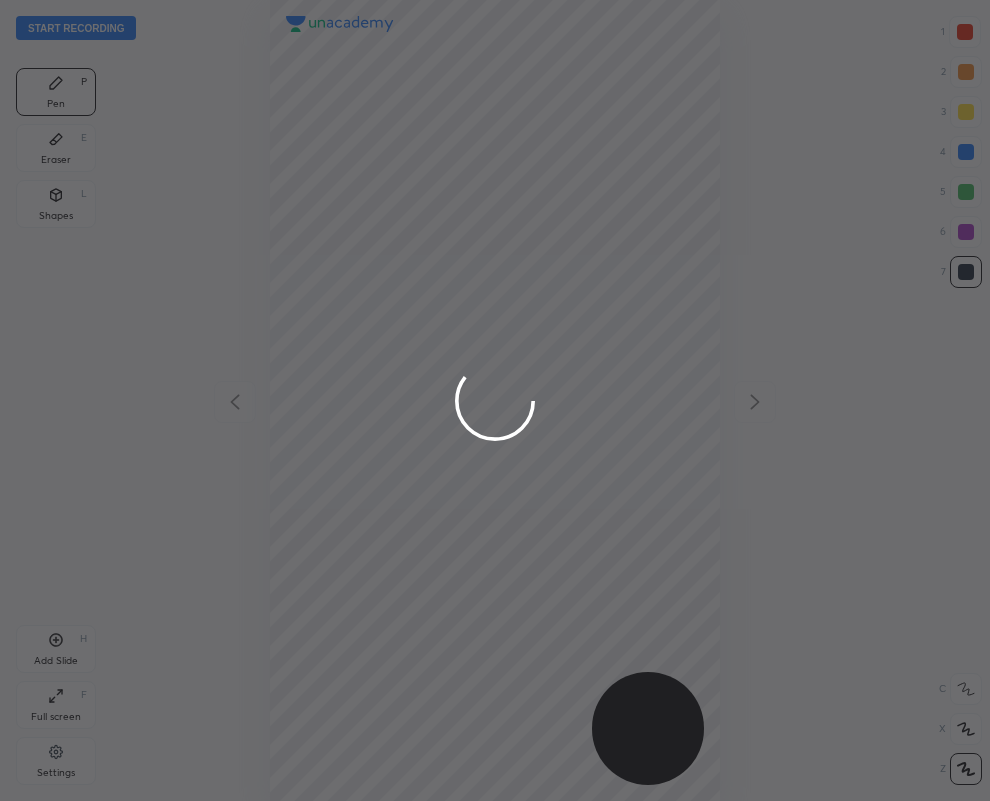 scroll, scrollTop: 99198, scrollLeft: 99330, axis: both 